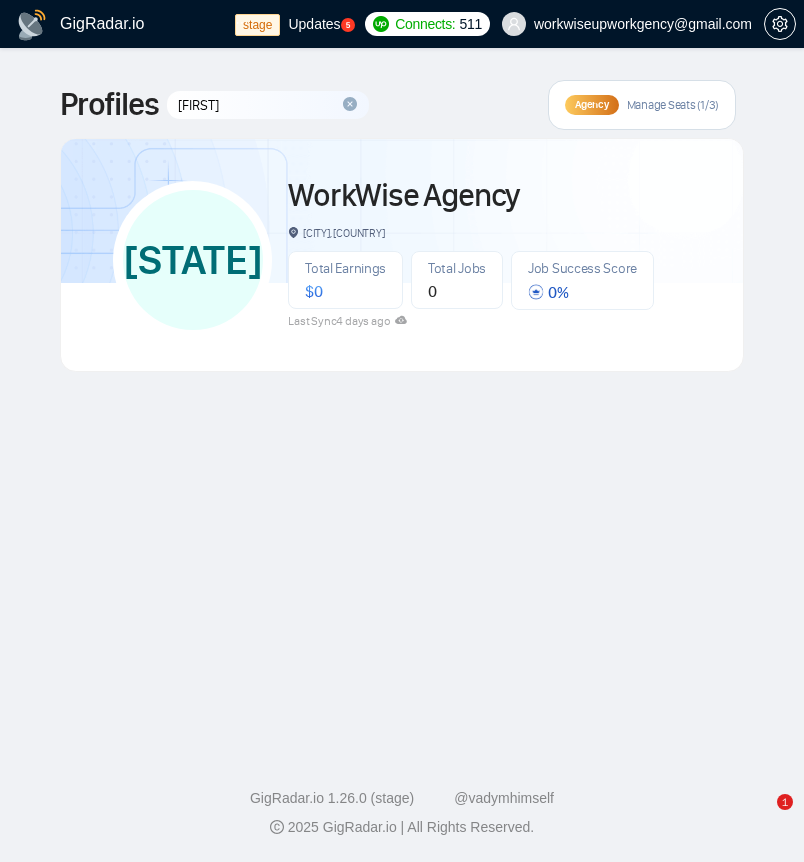 scroll, scrollTop: 0, scrollLeft: 0, axis: both 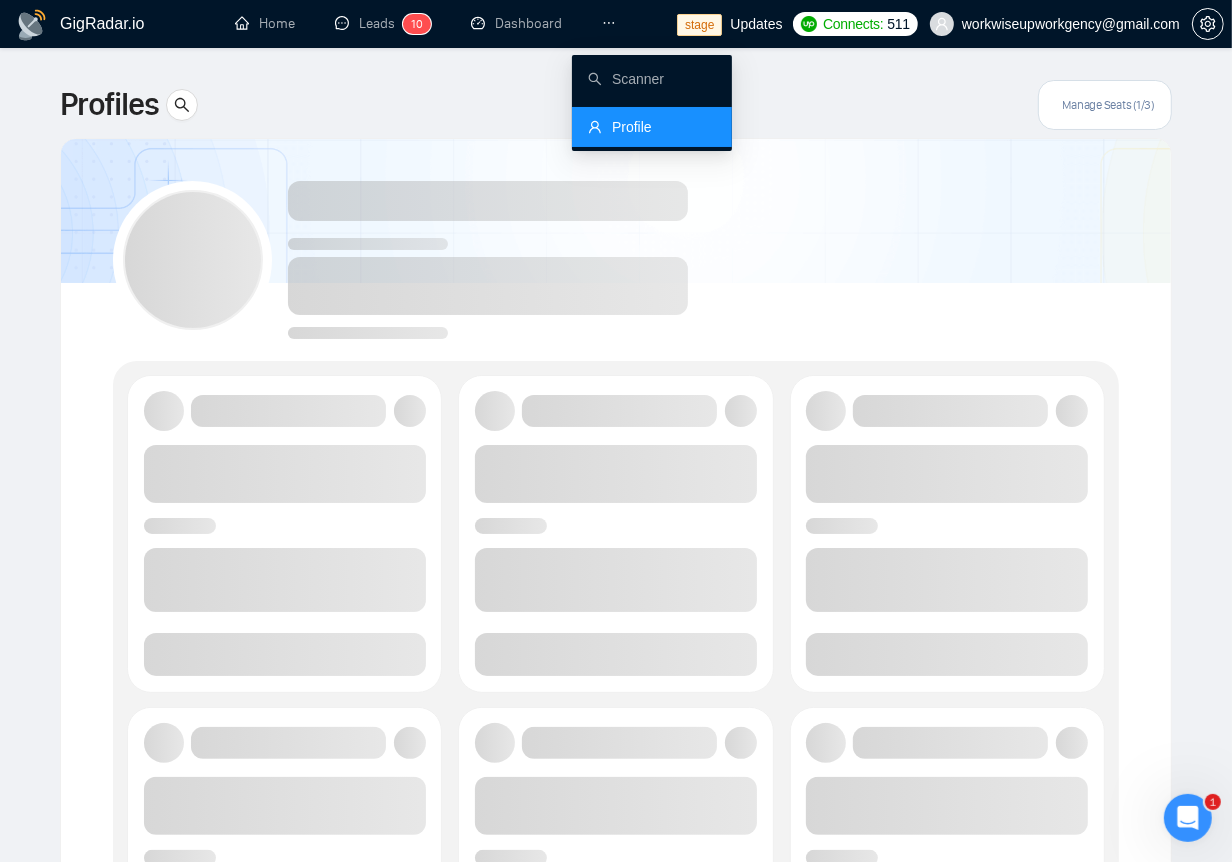 click at bounding box center (609, 24) 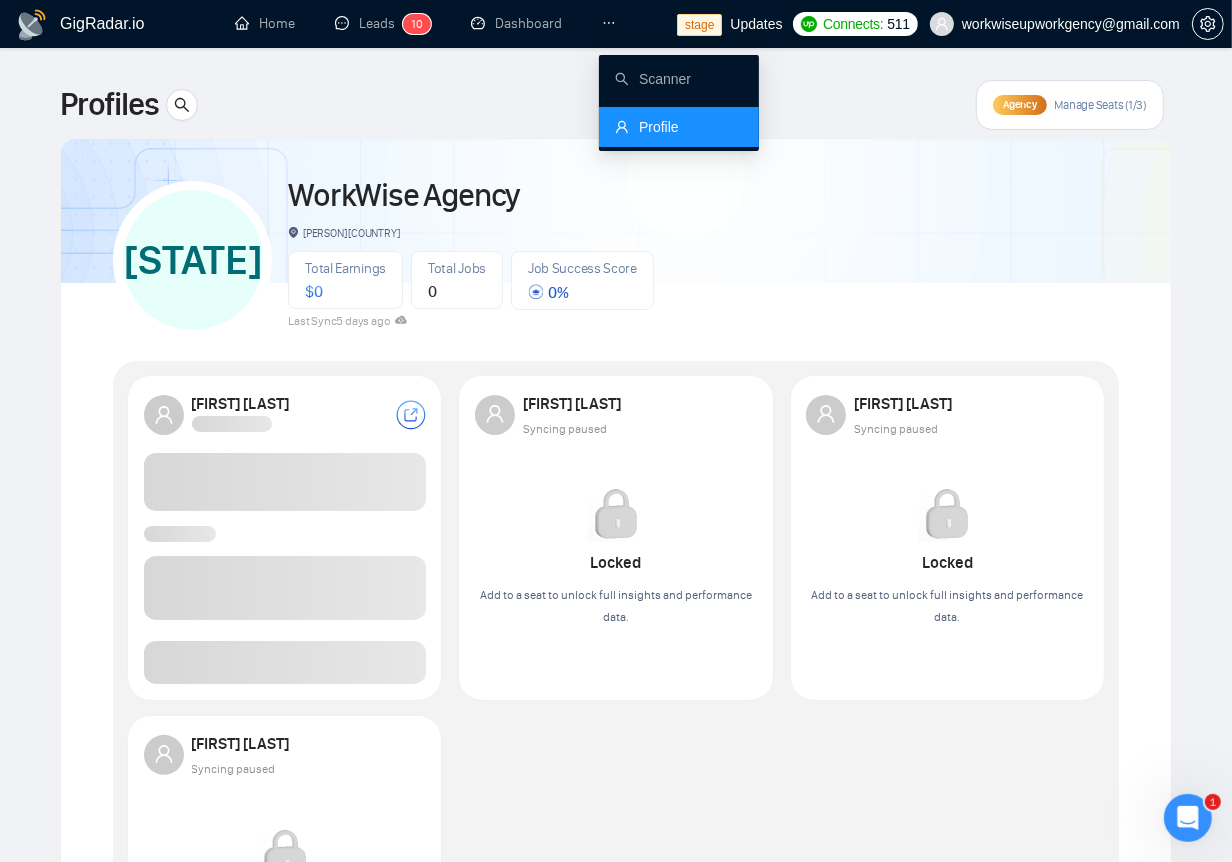 click 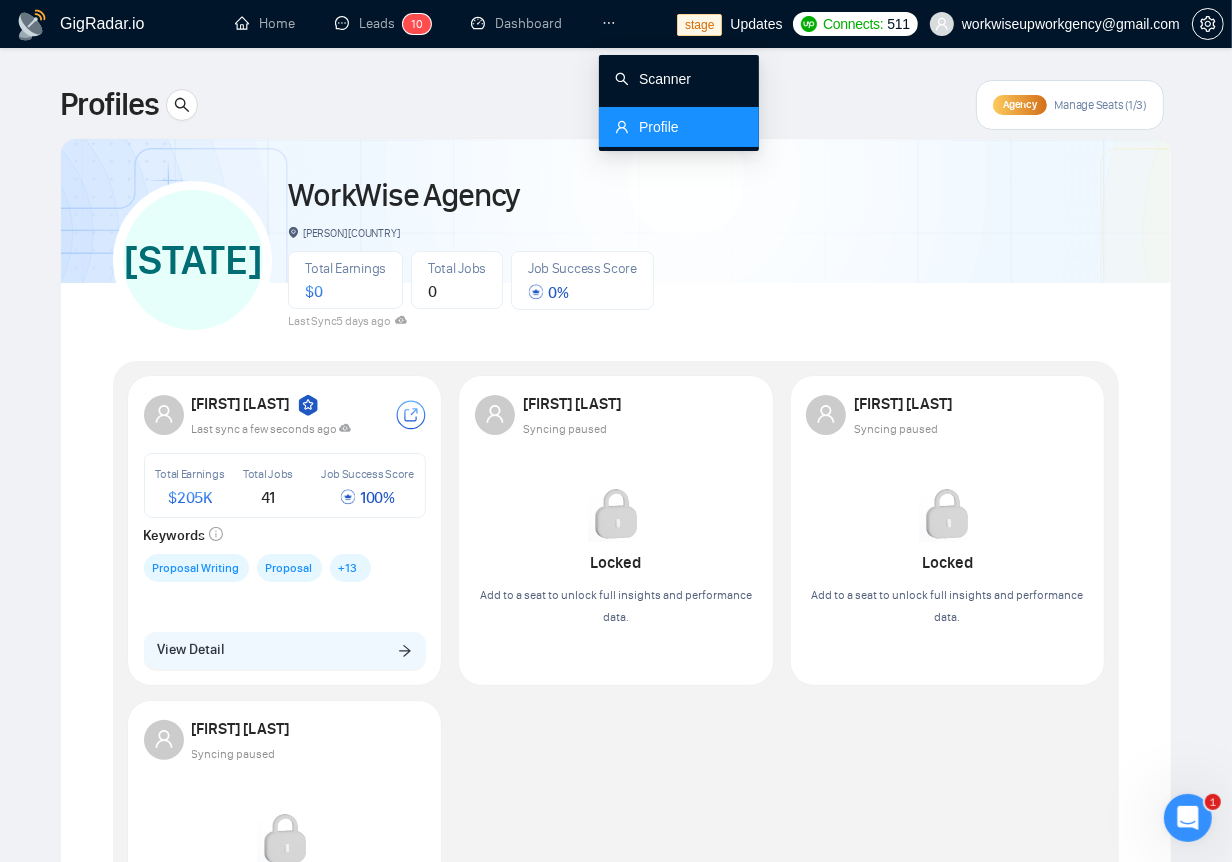 click on "Scanner" at bounding box center (653, 79) 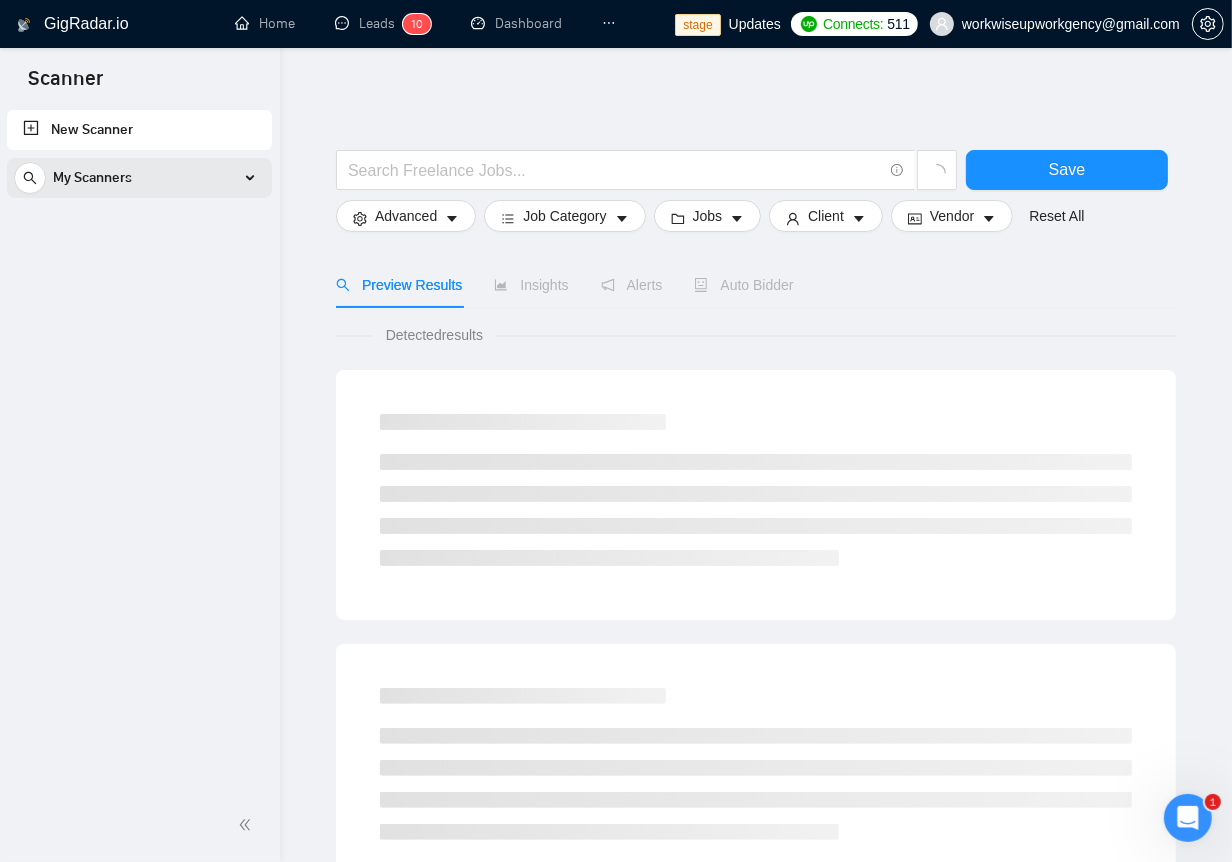 click on "My Scanners" at bounding box center (139, 178) 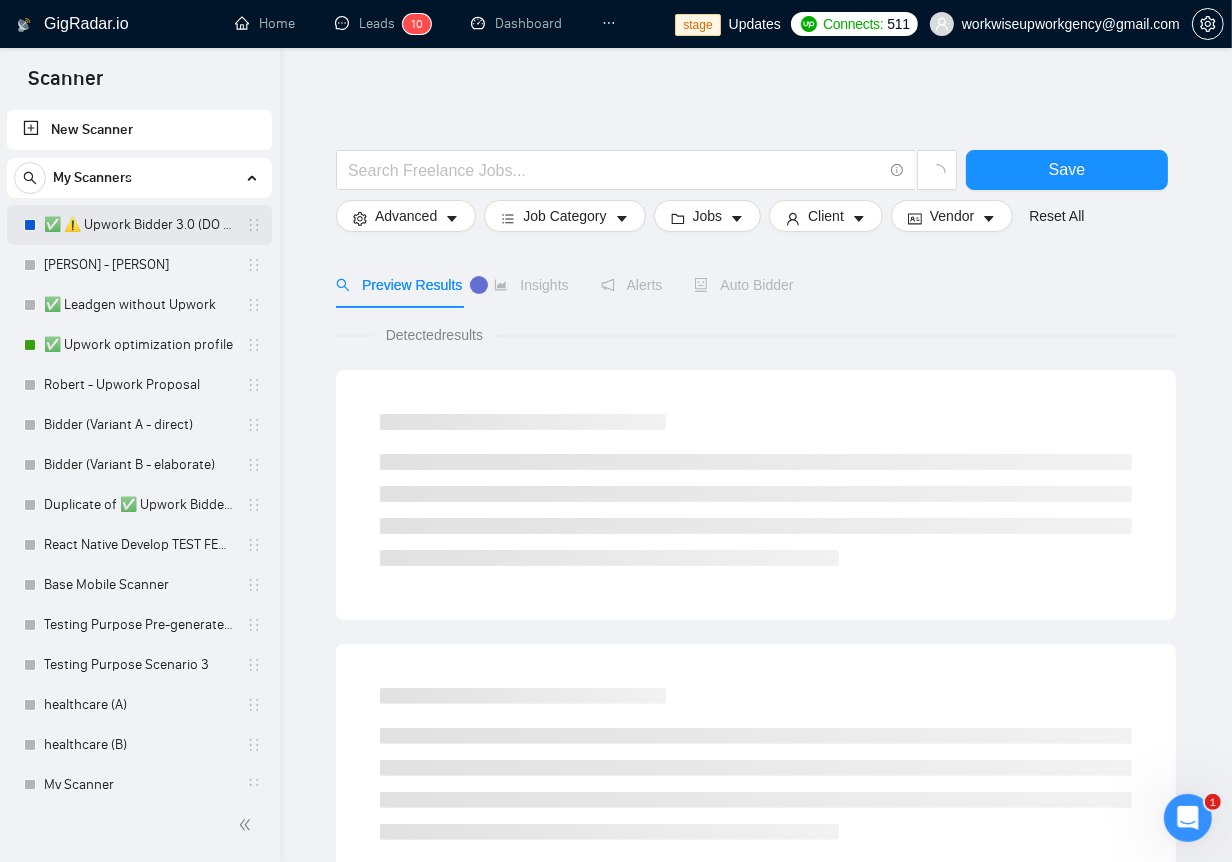 click on "✅ ⚠️ Upwork Bidder 3.0 (DO NOT TOUCH)" at bounding box center (139, 225) 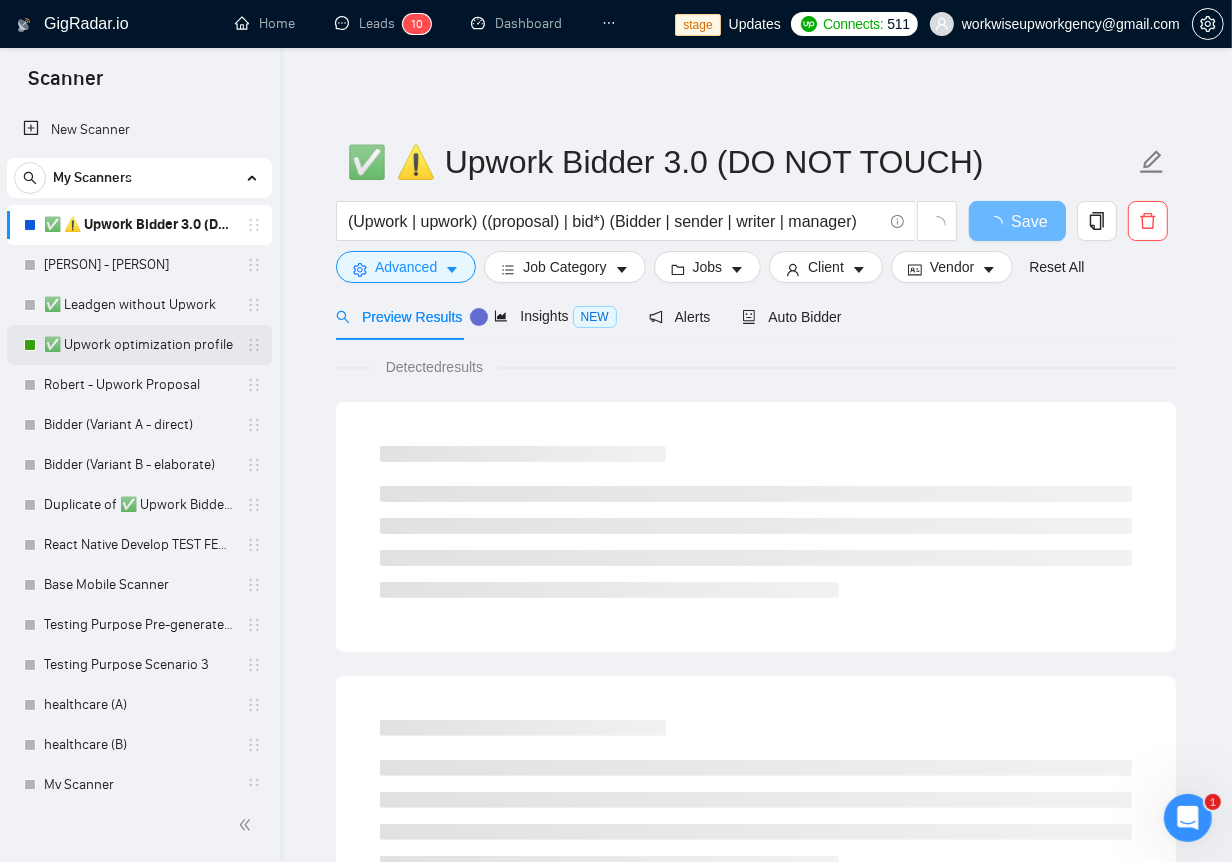 click on "✅ Upwork optimization profile" at bounding box center (139, 345) 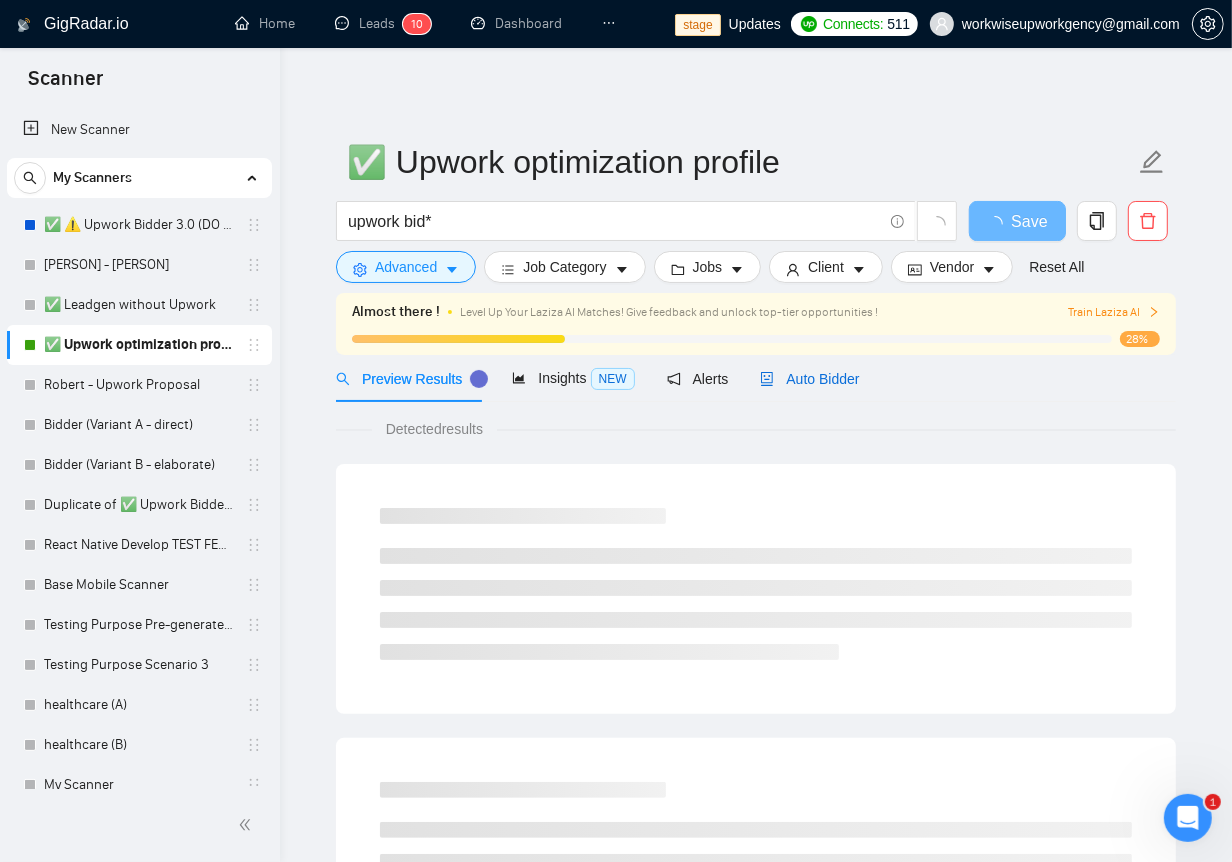 click on "Auto Bidder" at bounding box center [809, 379] 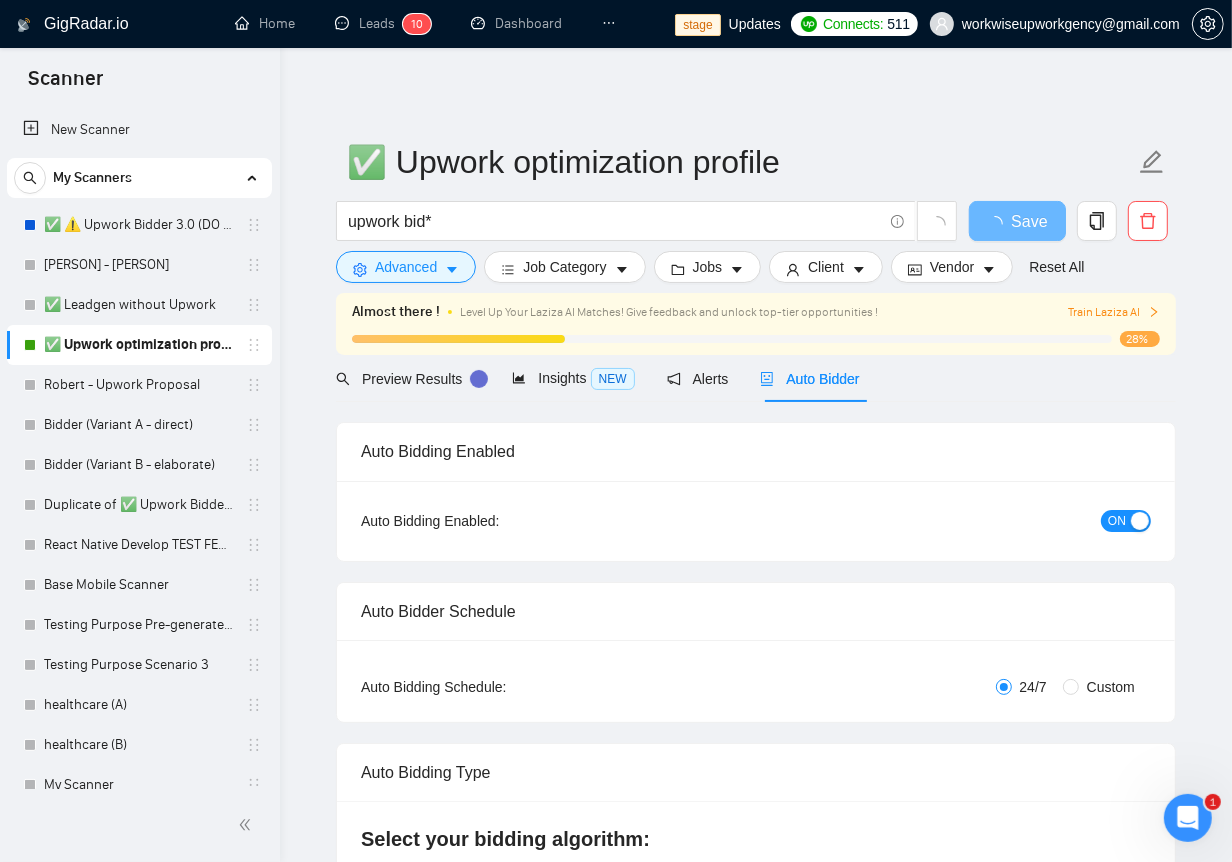 checkbox on "true" 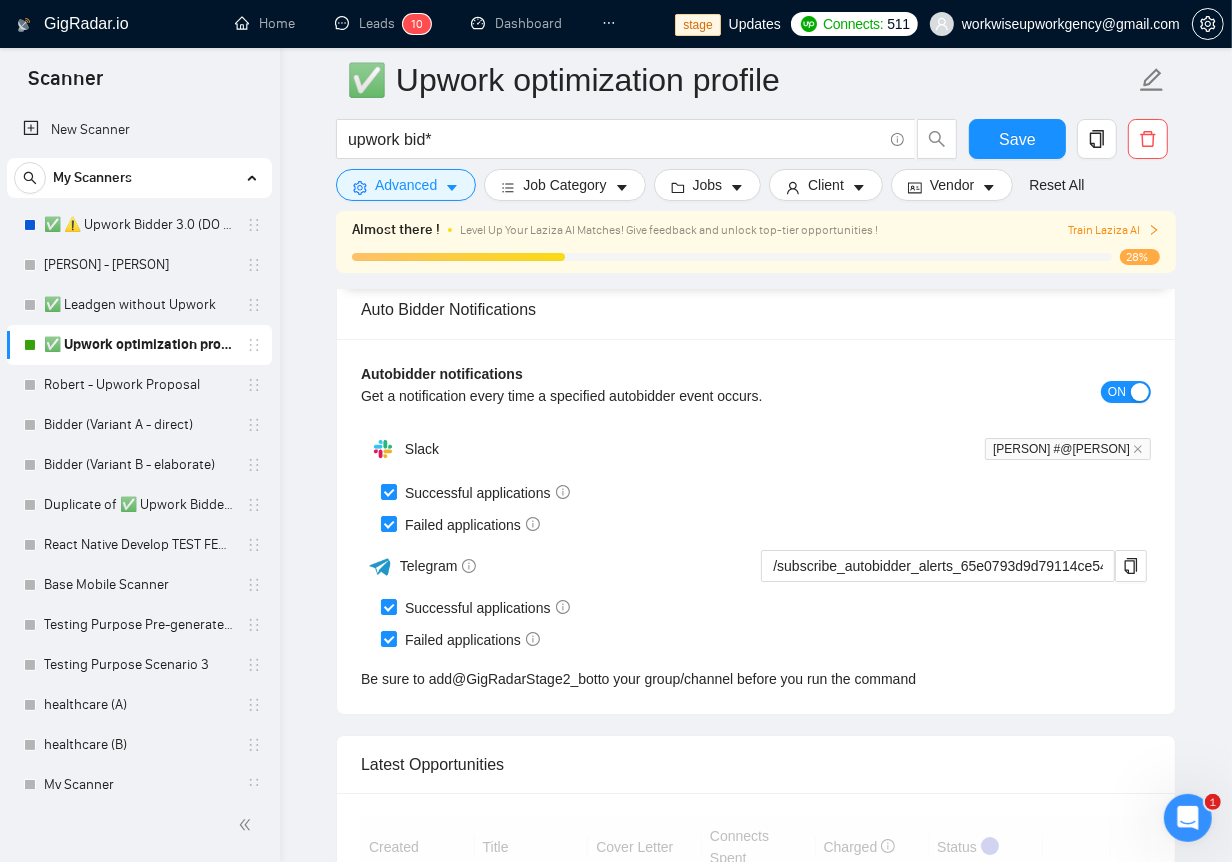 scroll, scrollTop: 5198, scrollLeft: 0, axis: vertical 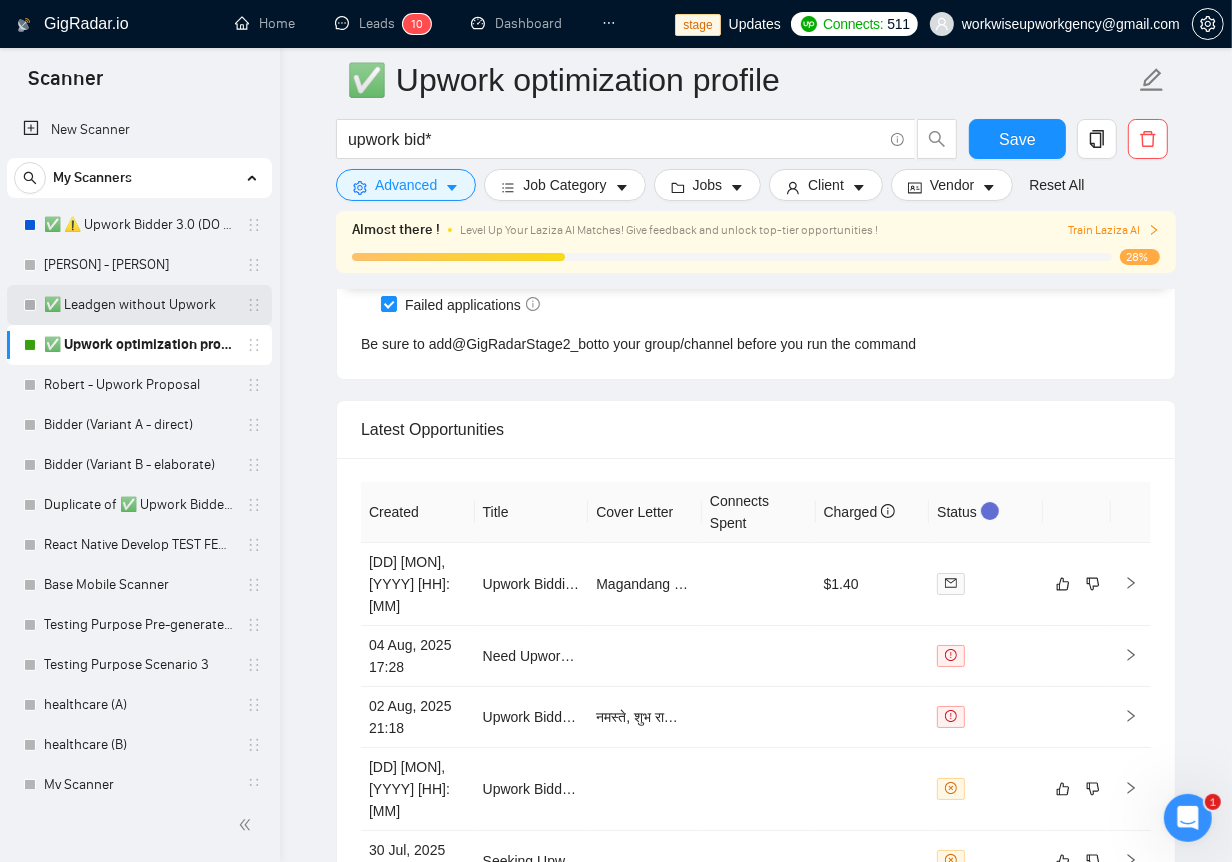 click on "✅ Leadgen without Upwork" at bounding box center (139, 305) 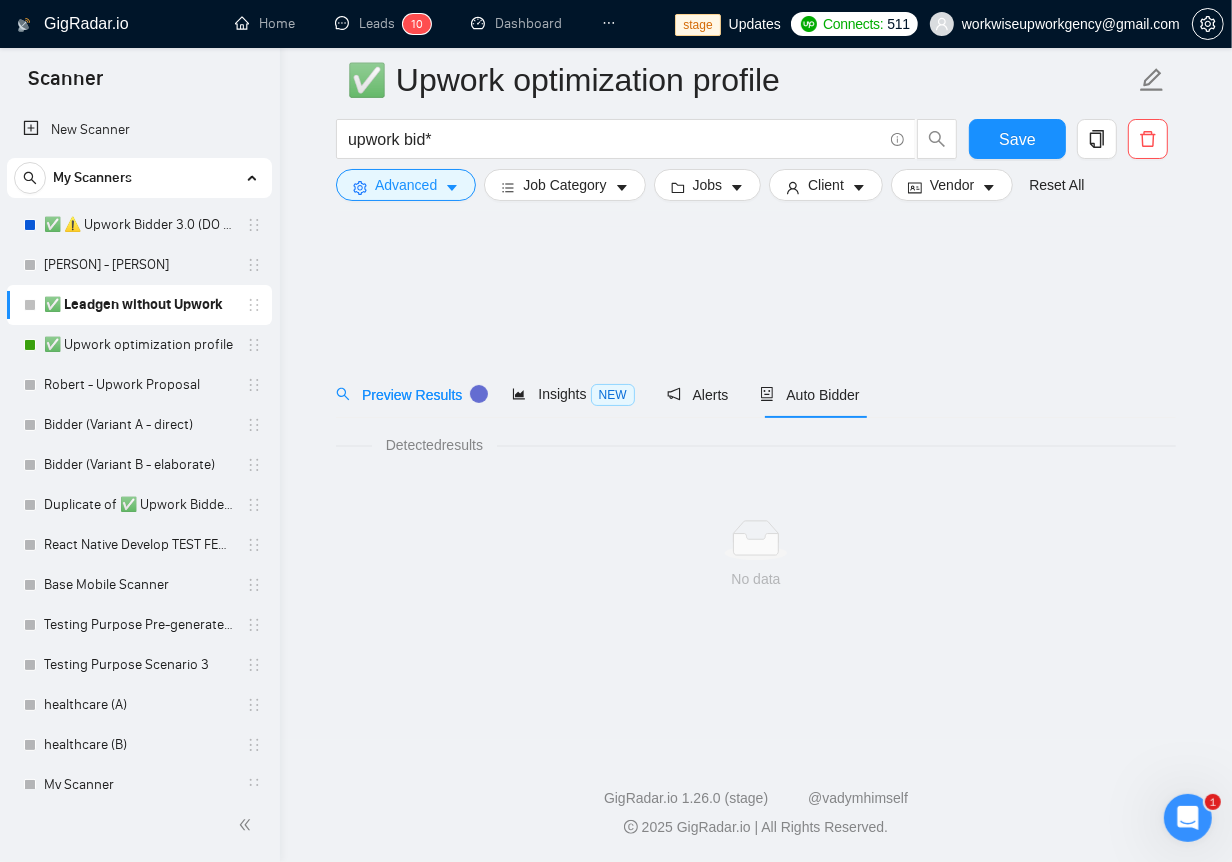 scroll, scrollTop: 0, scrollLeft: 0, axis: both 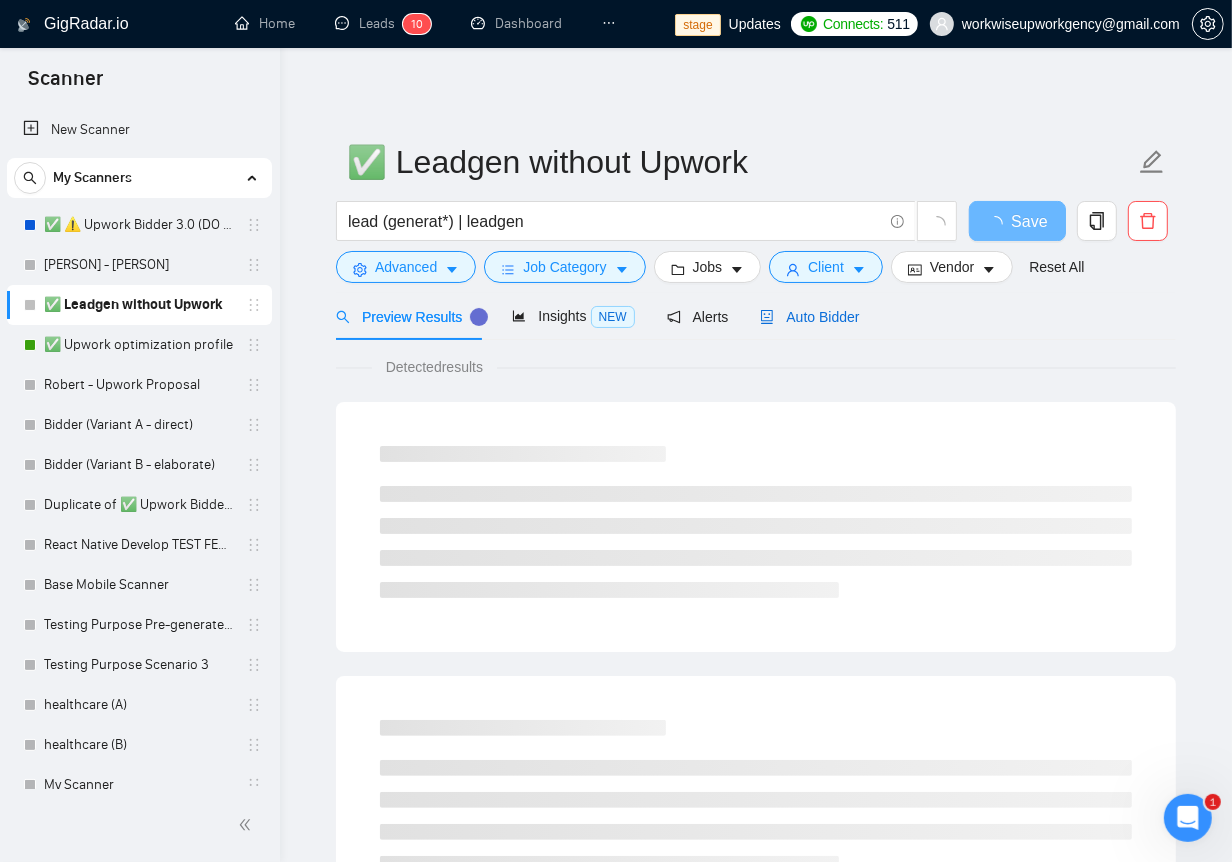 click on "Auto Bidder" at bounding box center [809, 317] 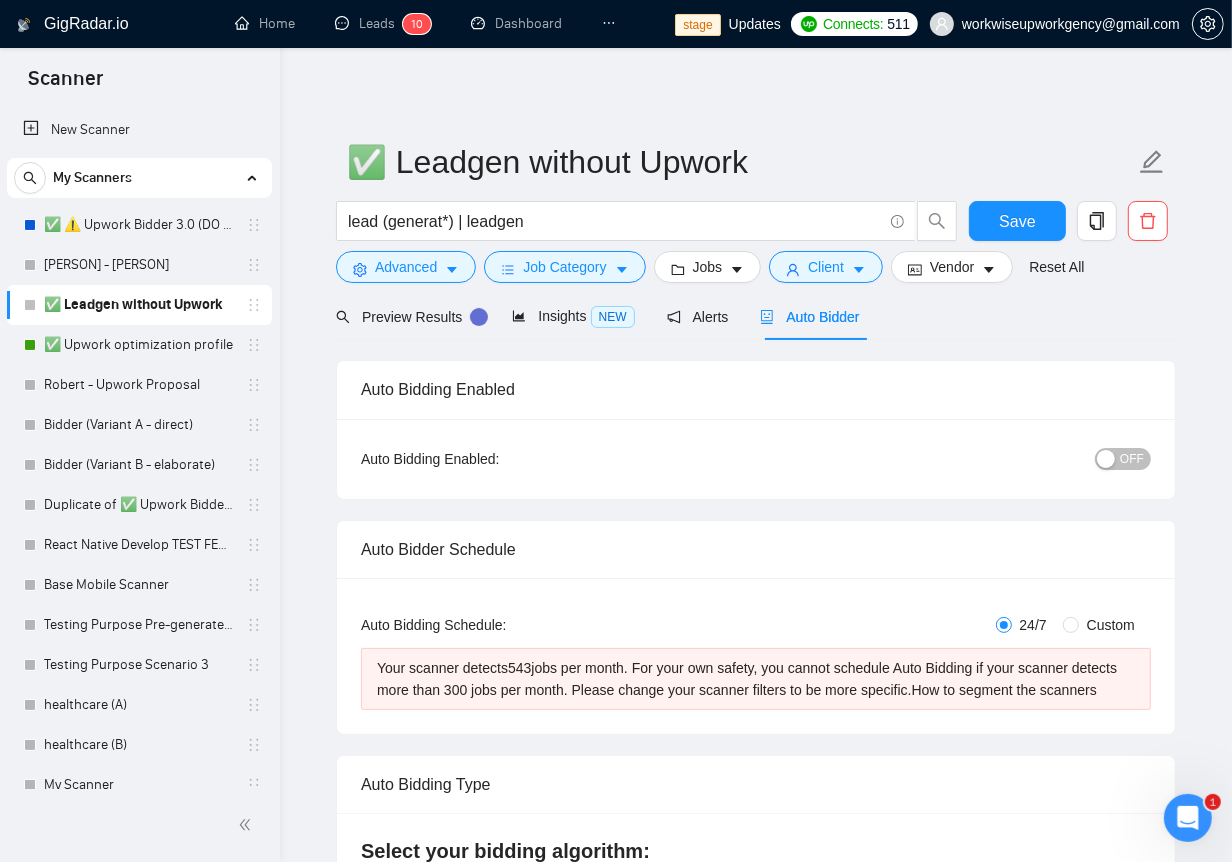 click on "OFF" at bounding box center (1132, 459) 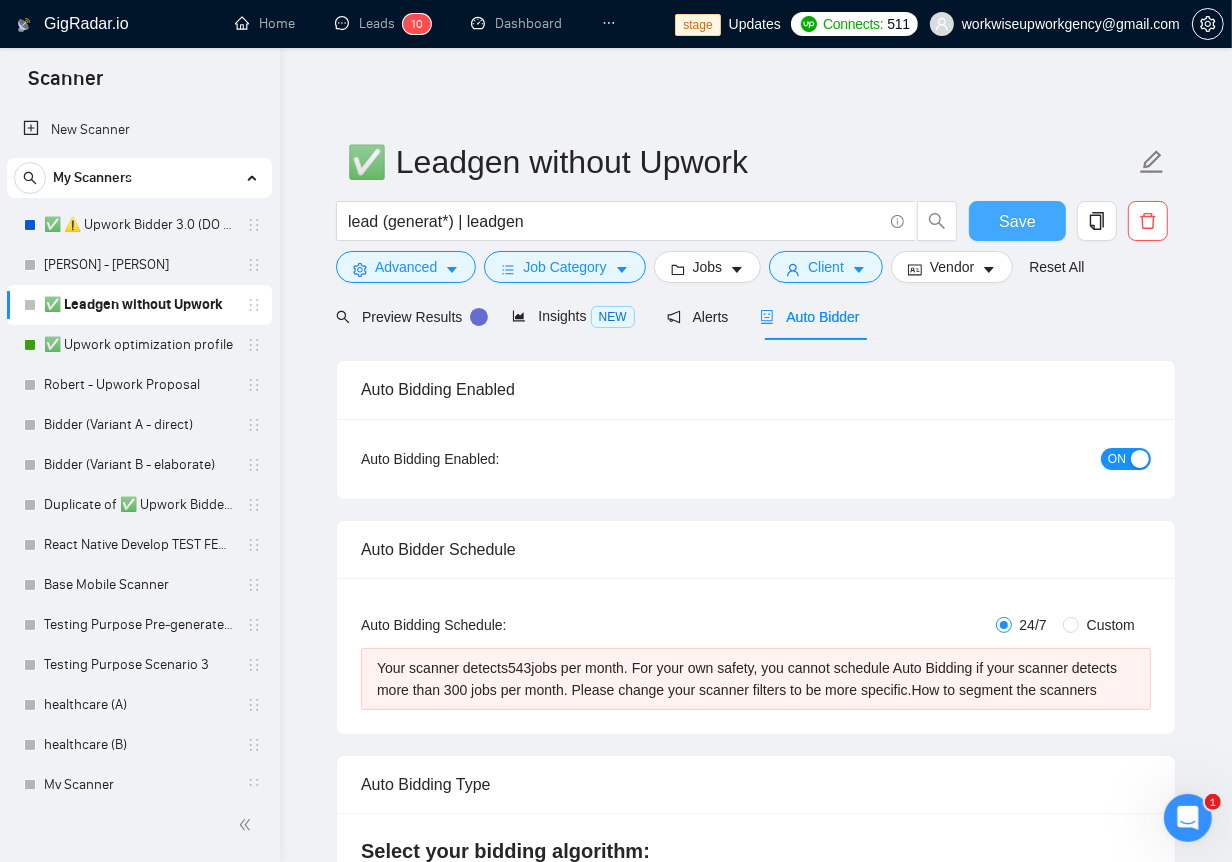 click on "Save" at bounding box center (1017, 221) 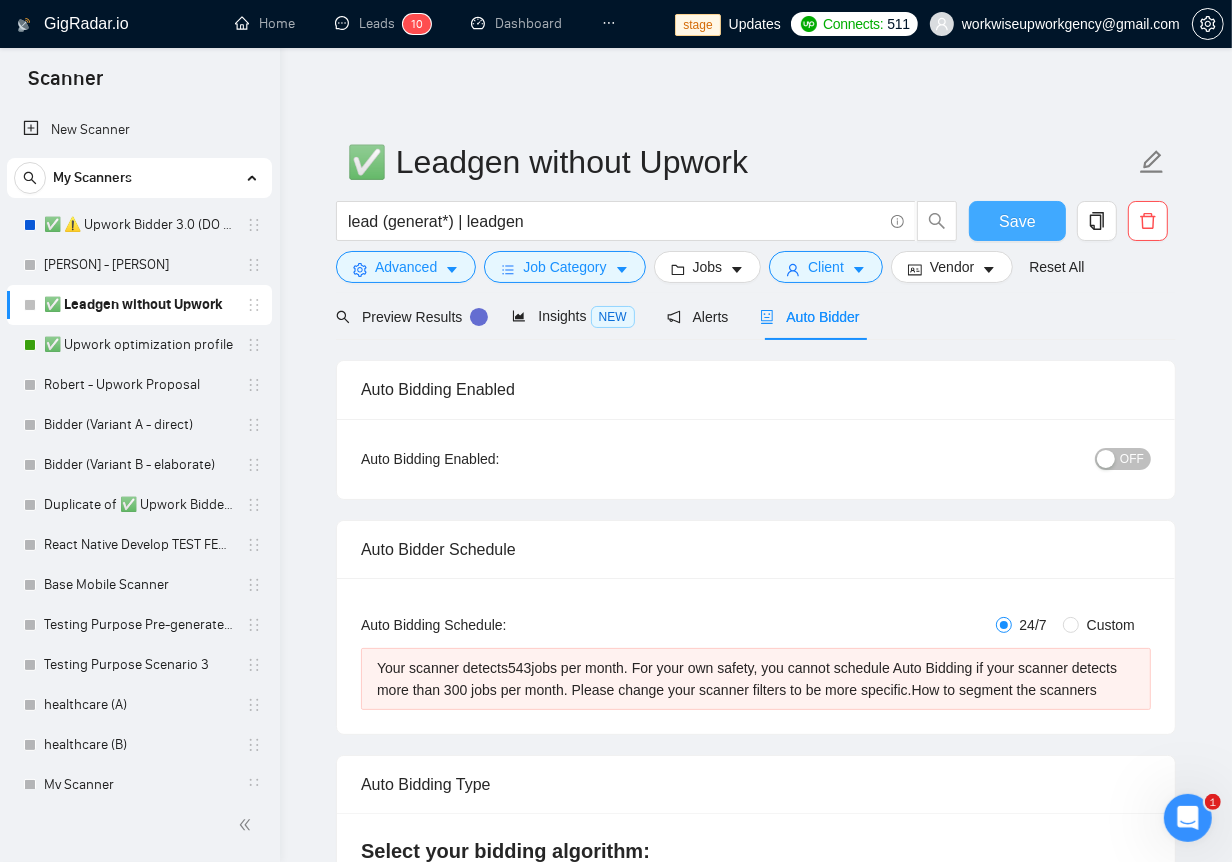 type 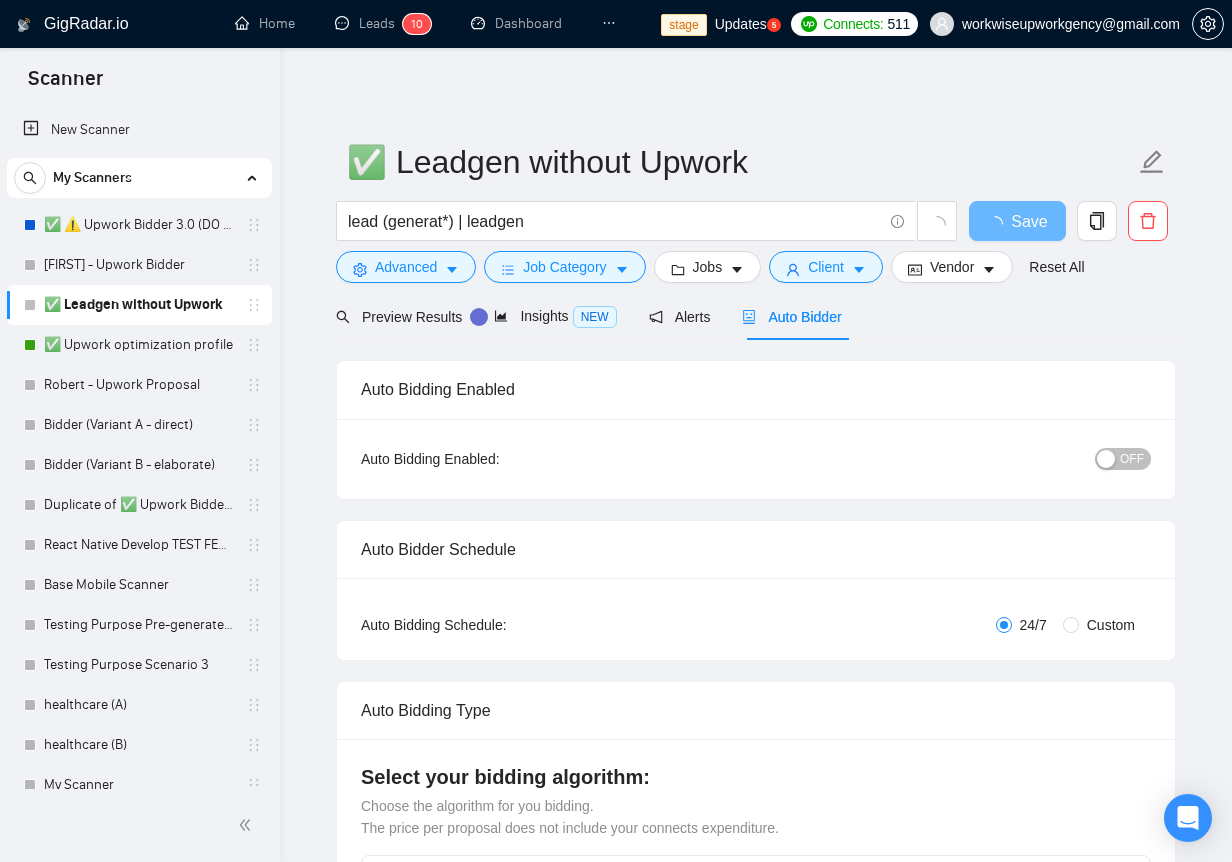 scroll, scrollTop: 0, scrollLeft: 0, axis: both 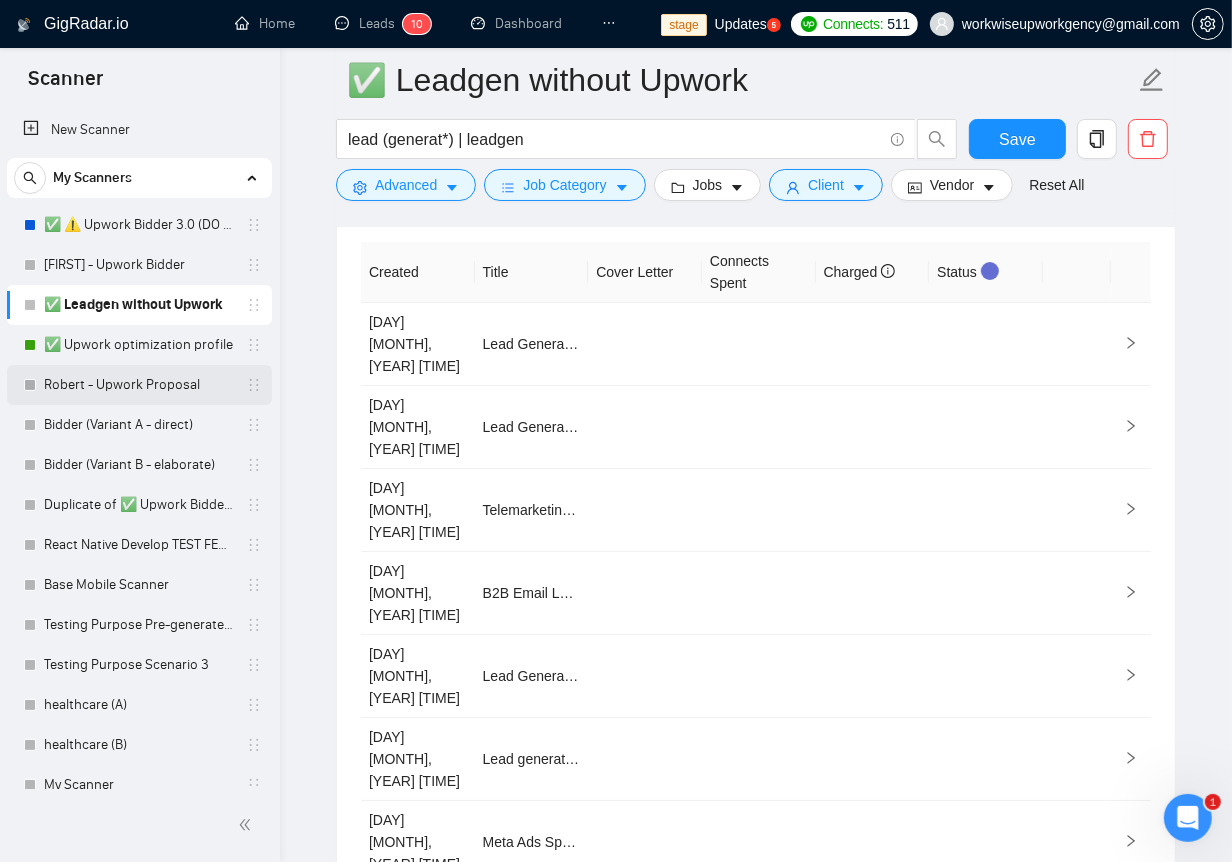 click on "Robert - Upwork Proposal" at bounding box center [139, 385] 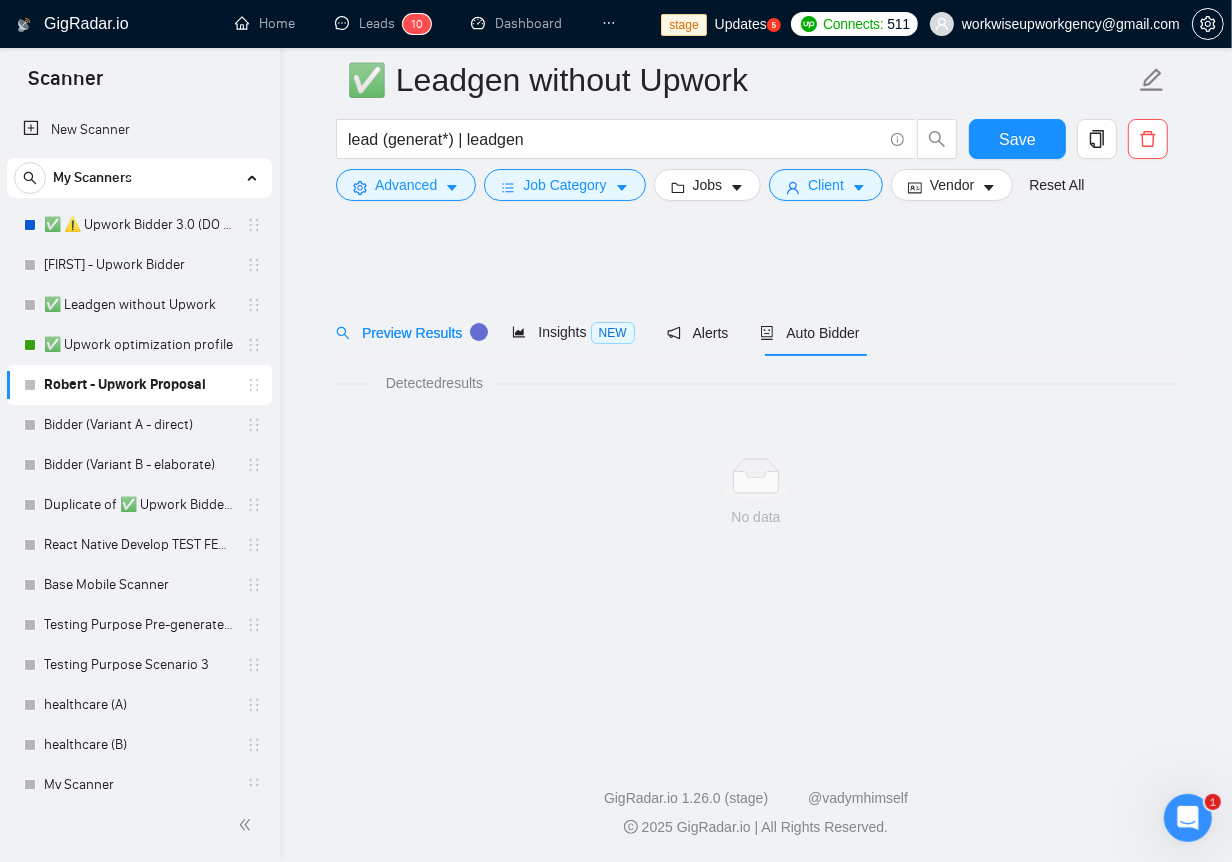 scroll, scrollTop: 0, scrollLeft: 0, axis: both 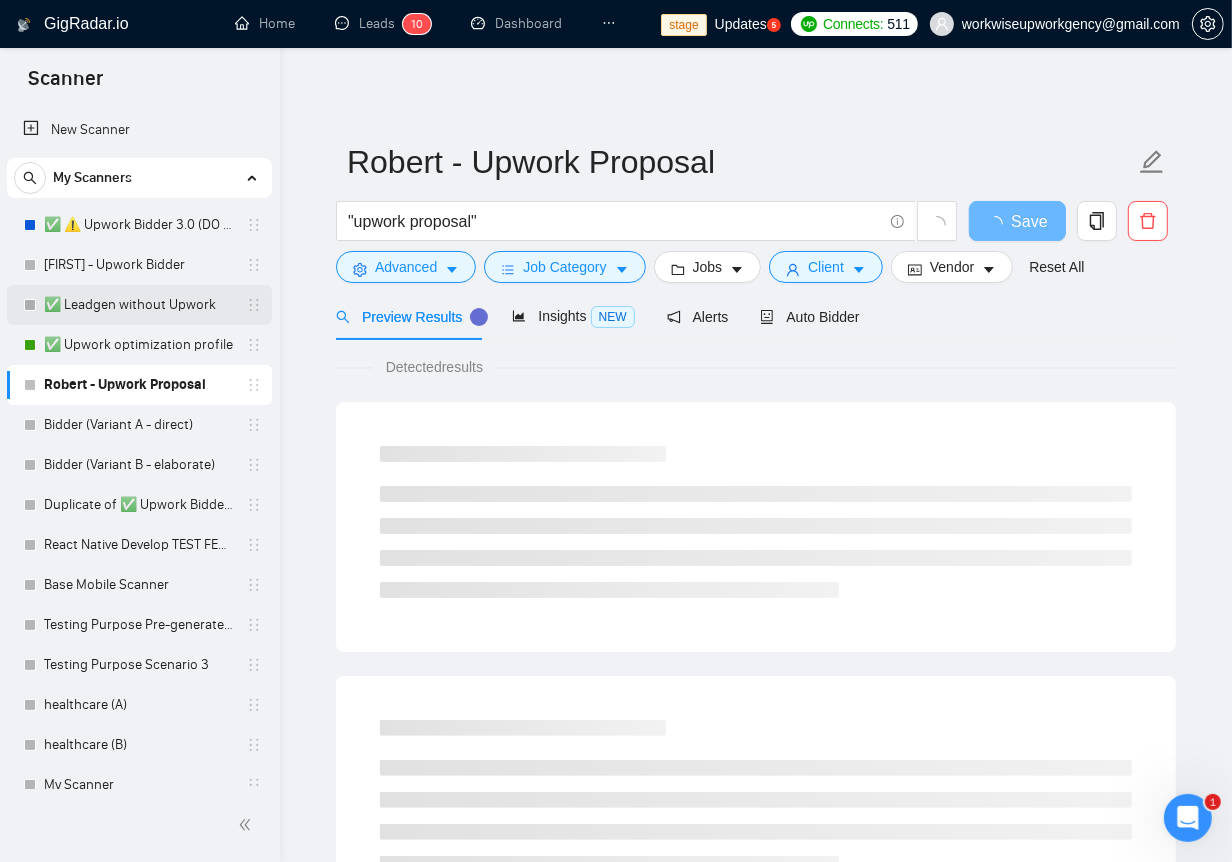 click on "✅ Leadgen without Upwork" at bounding box center (139, 305) 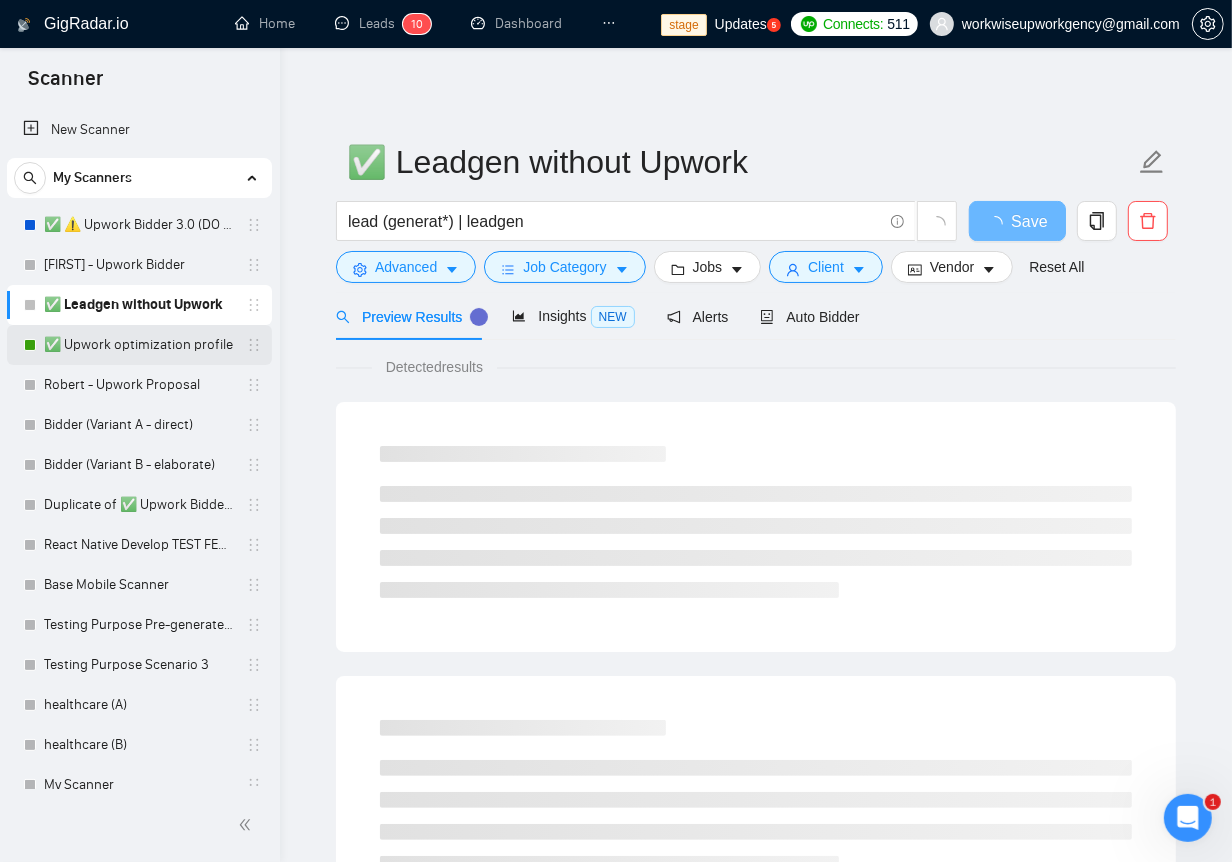 click on "✅ Upwork optimization profile" at bounding box center (139, 345) 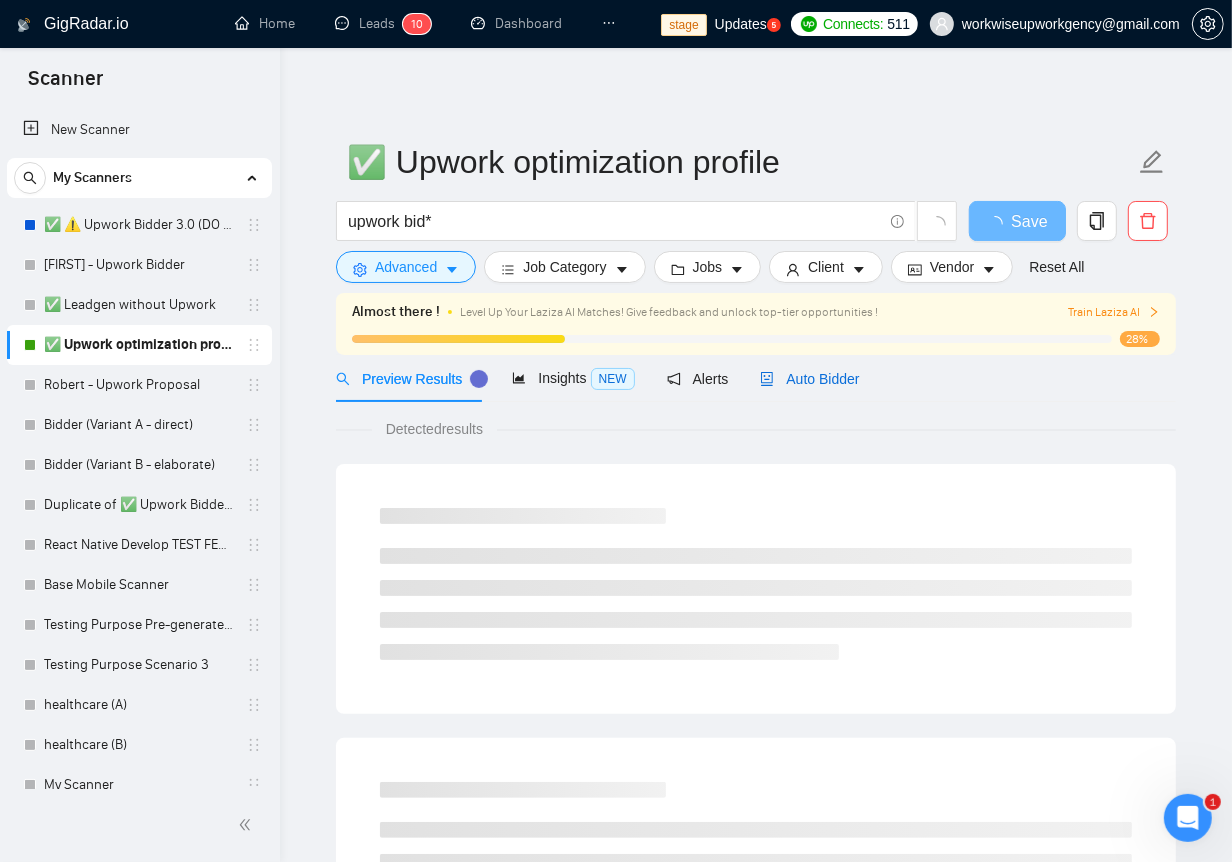 click on "Auto Bidder" at bounding box center (809, 379) 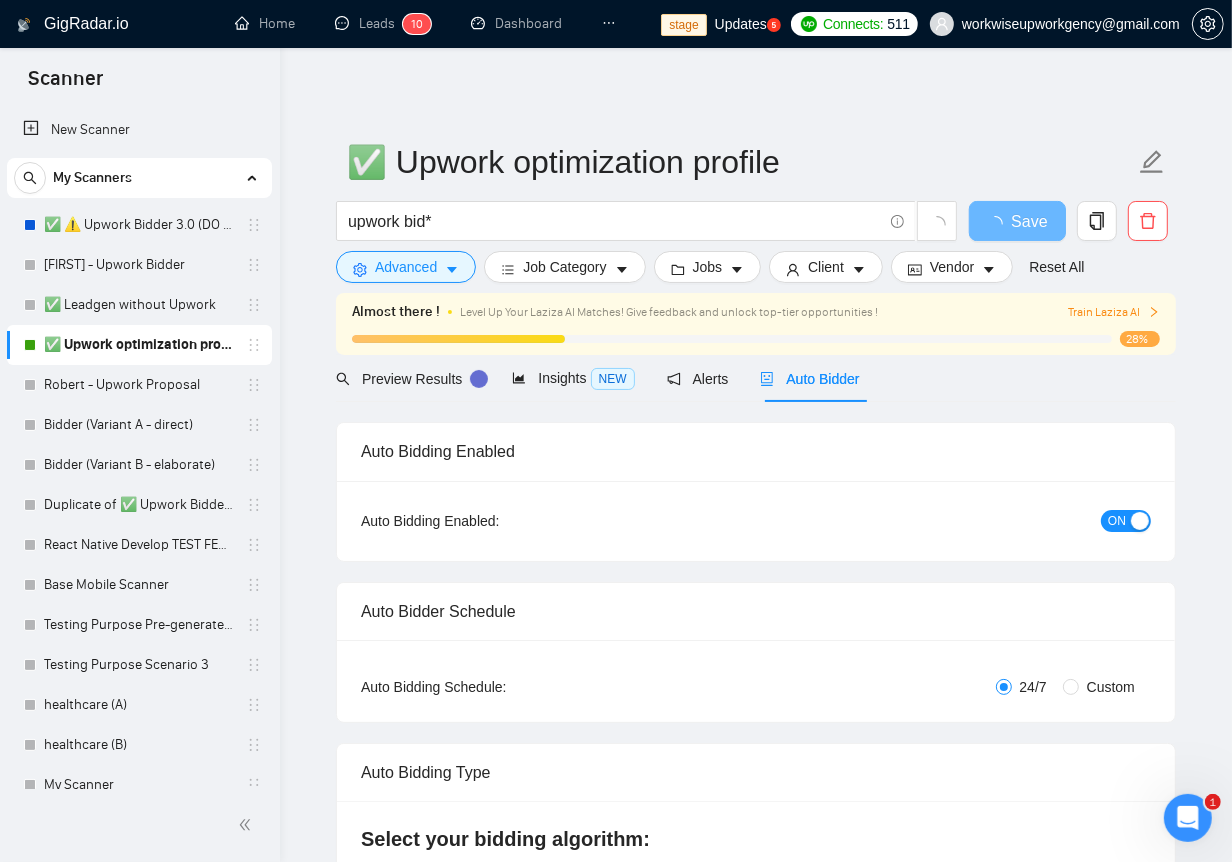 checkbox on "true" 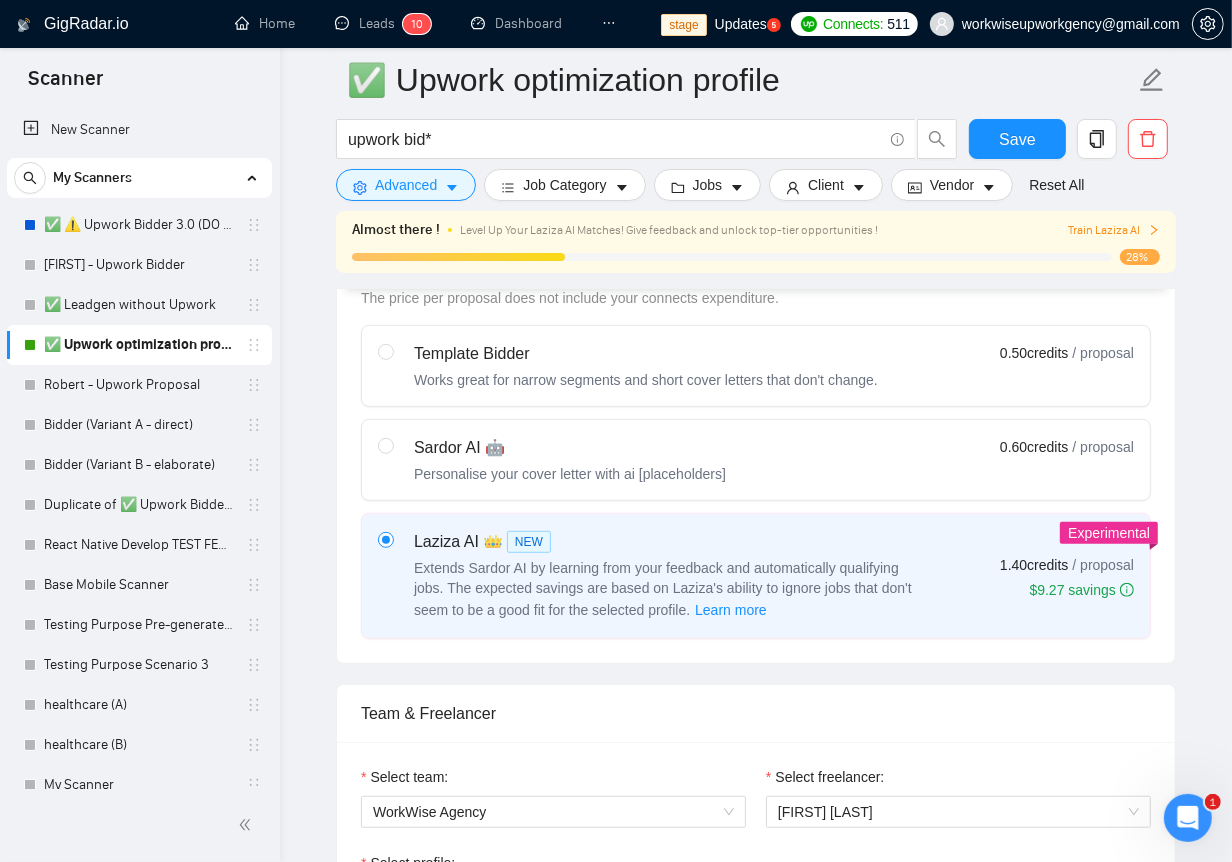 scroll, scrollTop: 914, scrollLeft: 0, axis: vertical 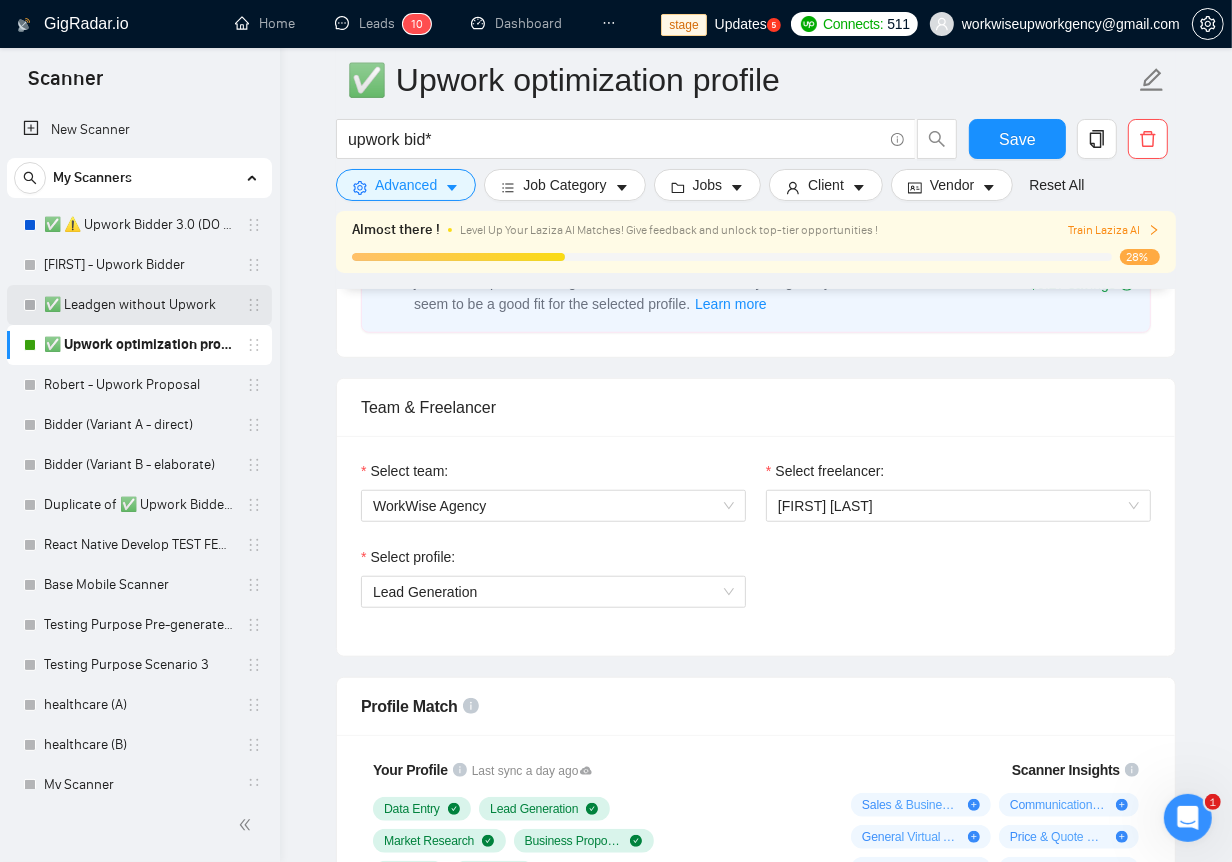 click on "✅ Leadgen without Upwork" at bounding box center [139, 305] 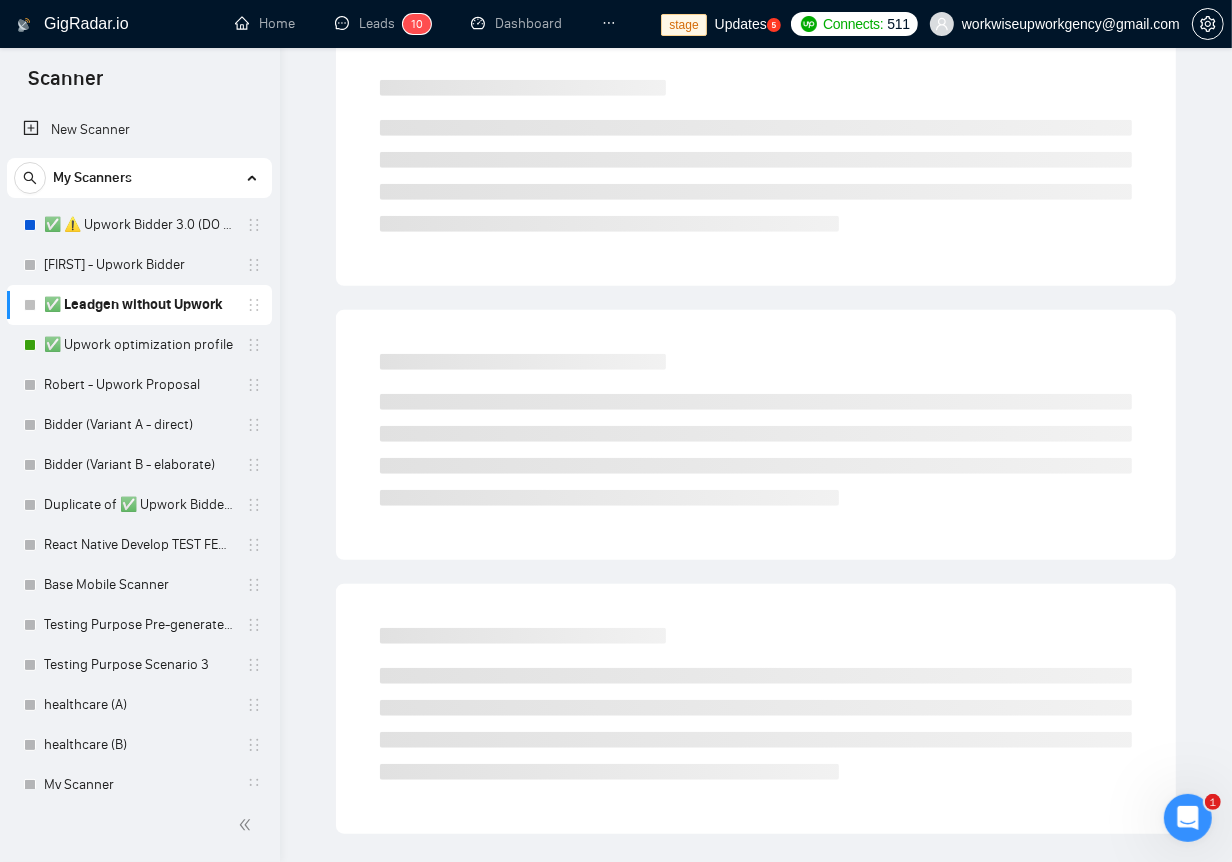 scroll, scrollTop: 0, scrollLeft: 0, axis: both 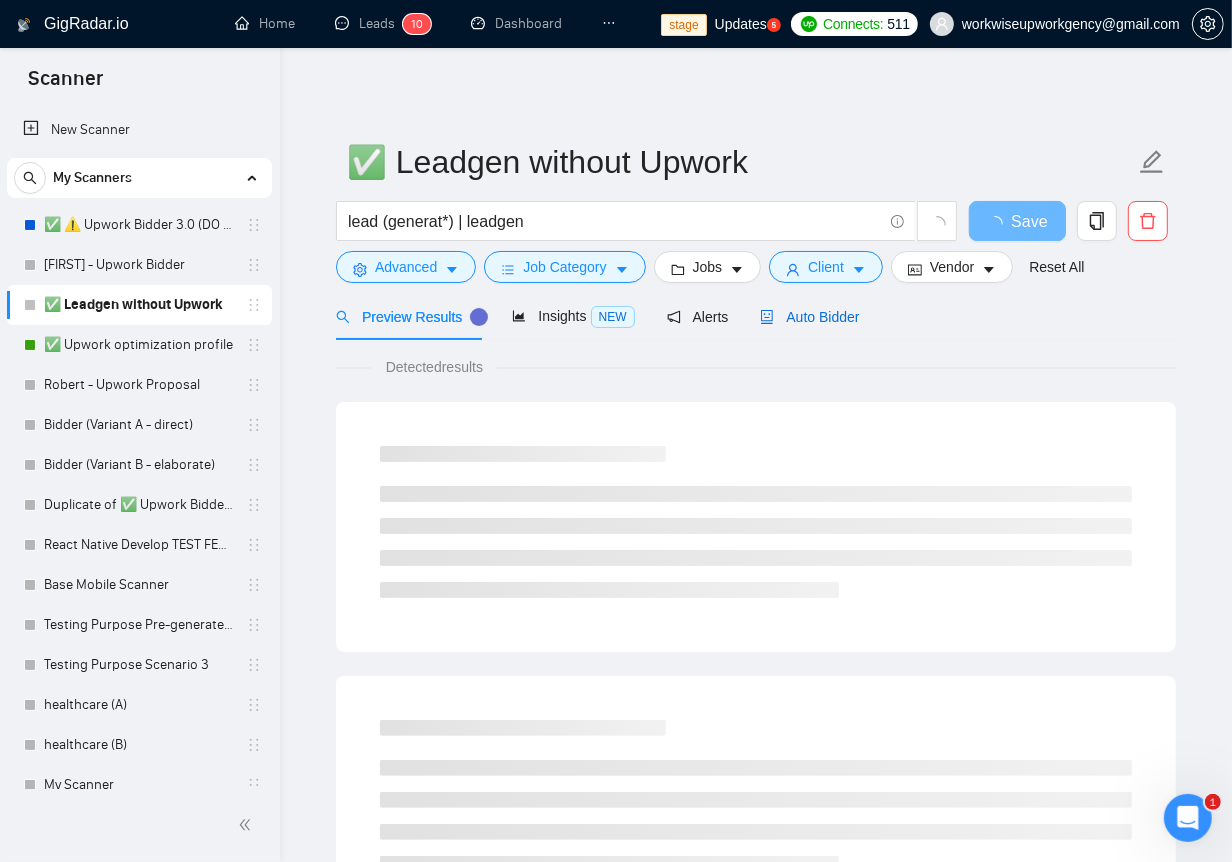 click on "Auto Bidder" at bounding box center [809, 317] 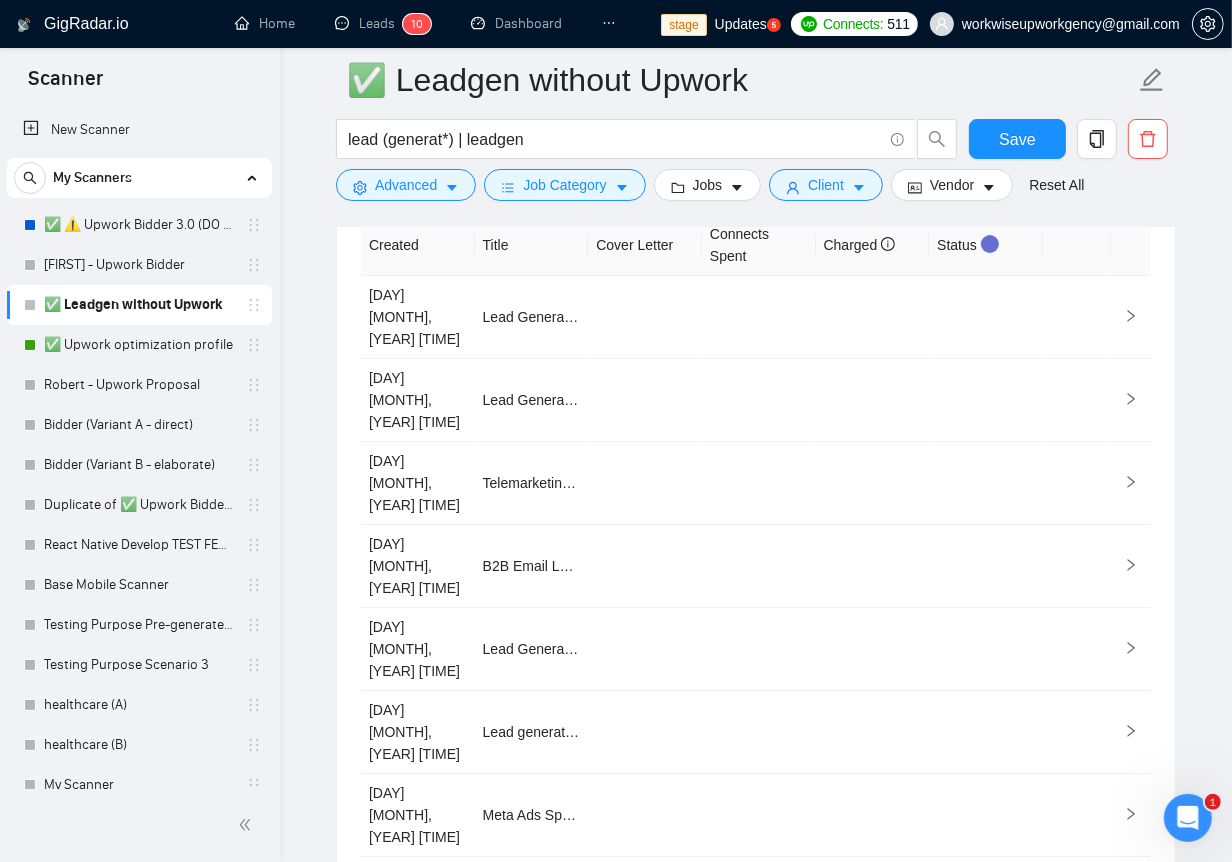 scroll, scrollTop: 5614, scrollLeft: 0, axis: vertical 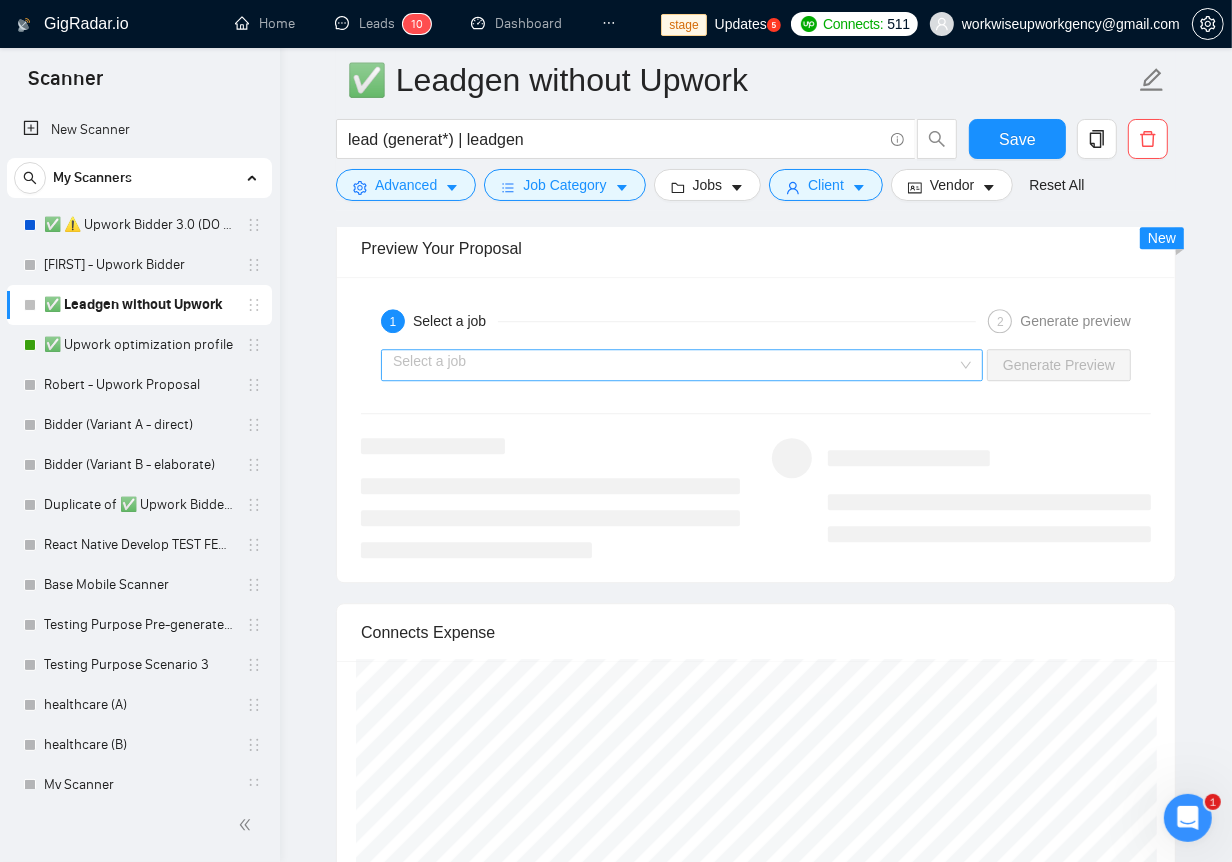 click at bounding box center [675, 365] 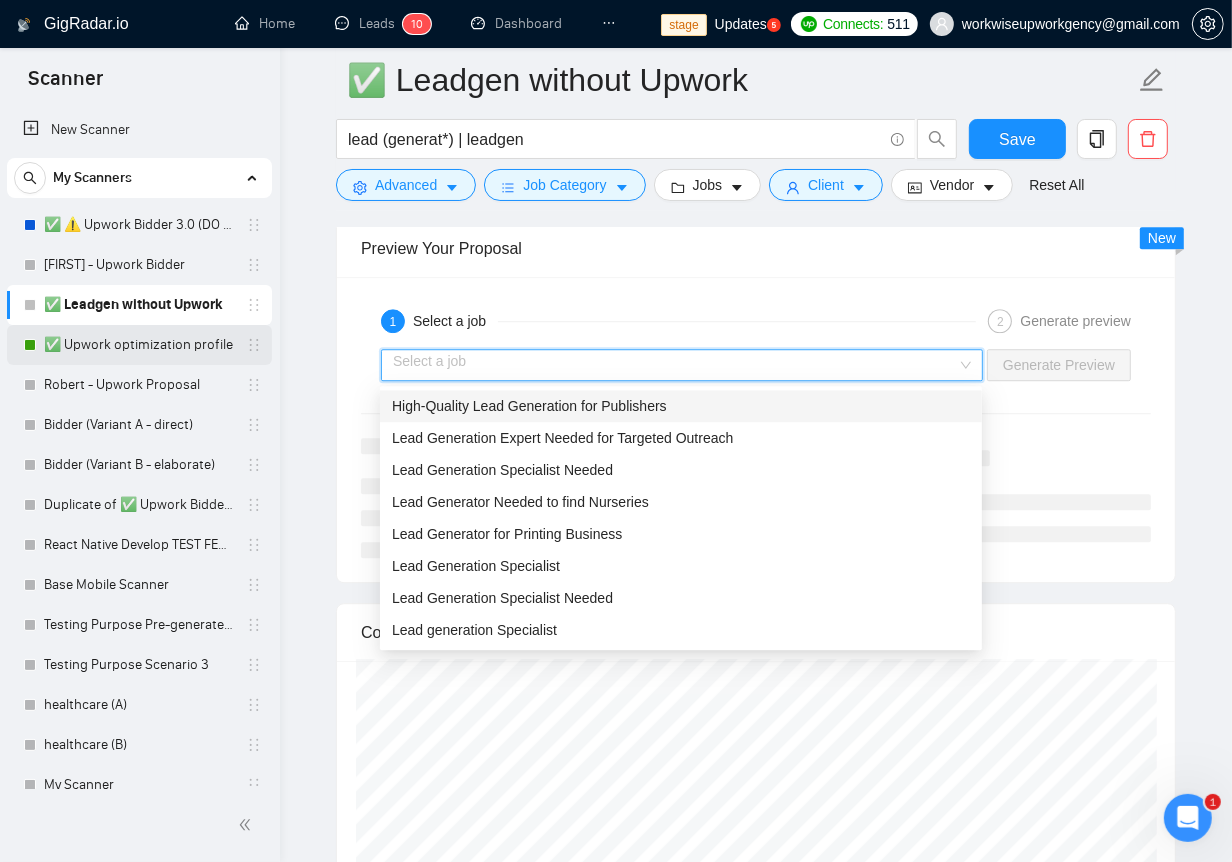 click on "✅ Upwork optimization profile" at bounding box center (139, 345) 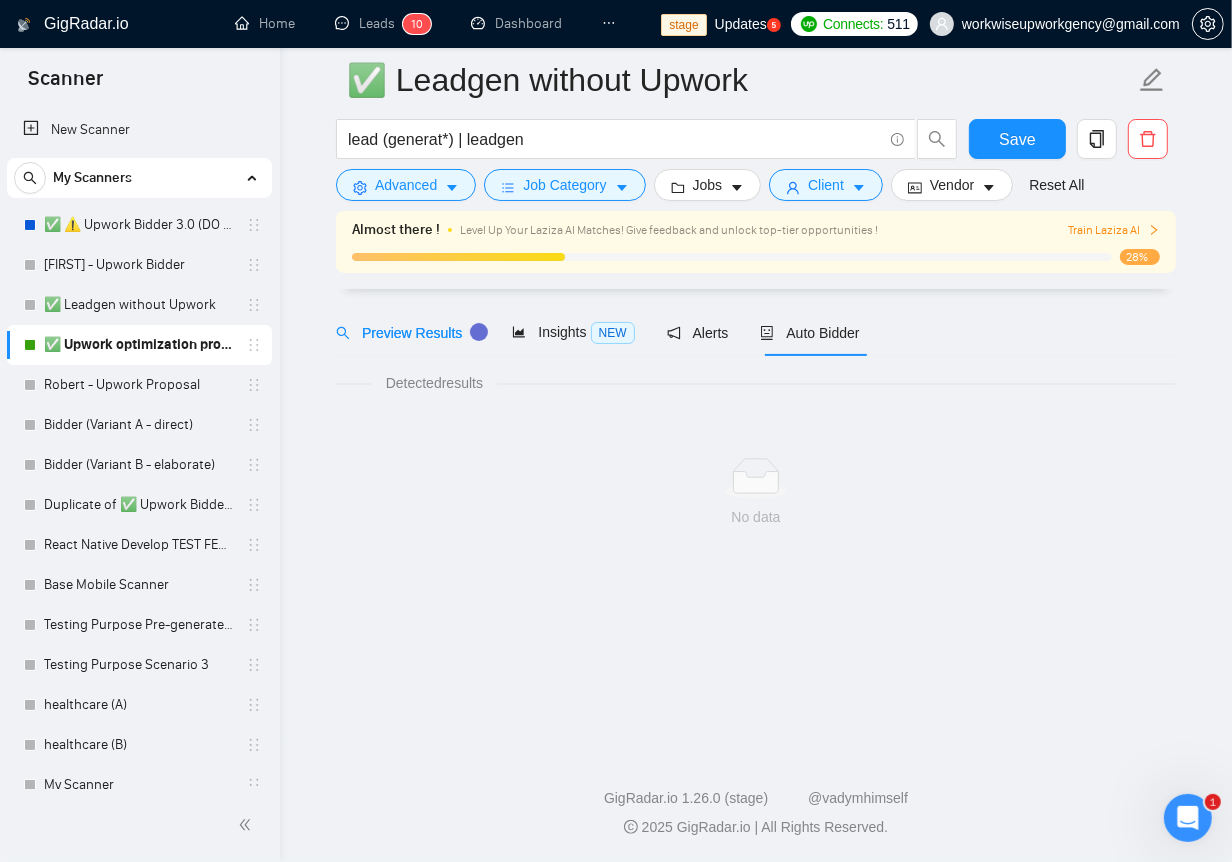 scroll, scrollTop: 0, scrollLeft: 0, axis: both 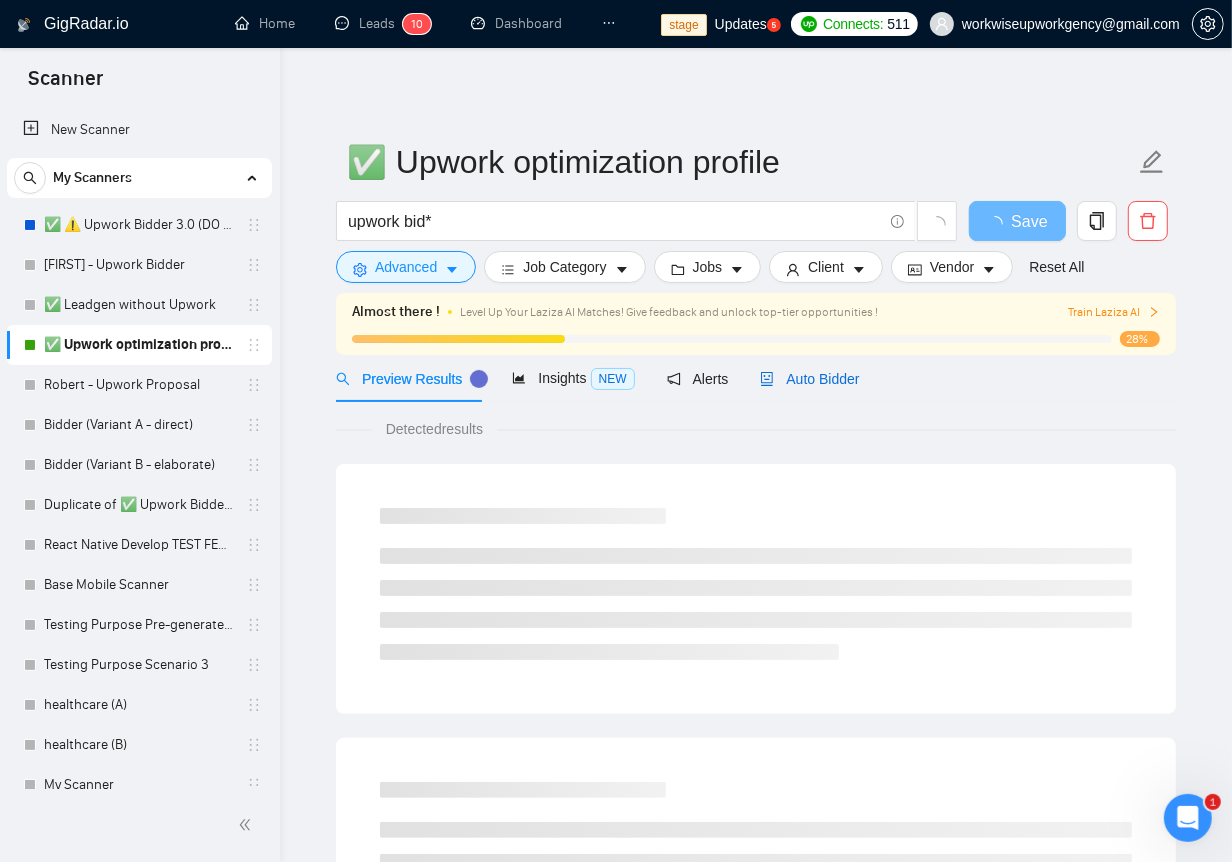 click on "Auto Bidder" at bounding box center (809, 379) 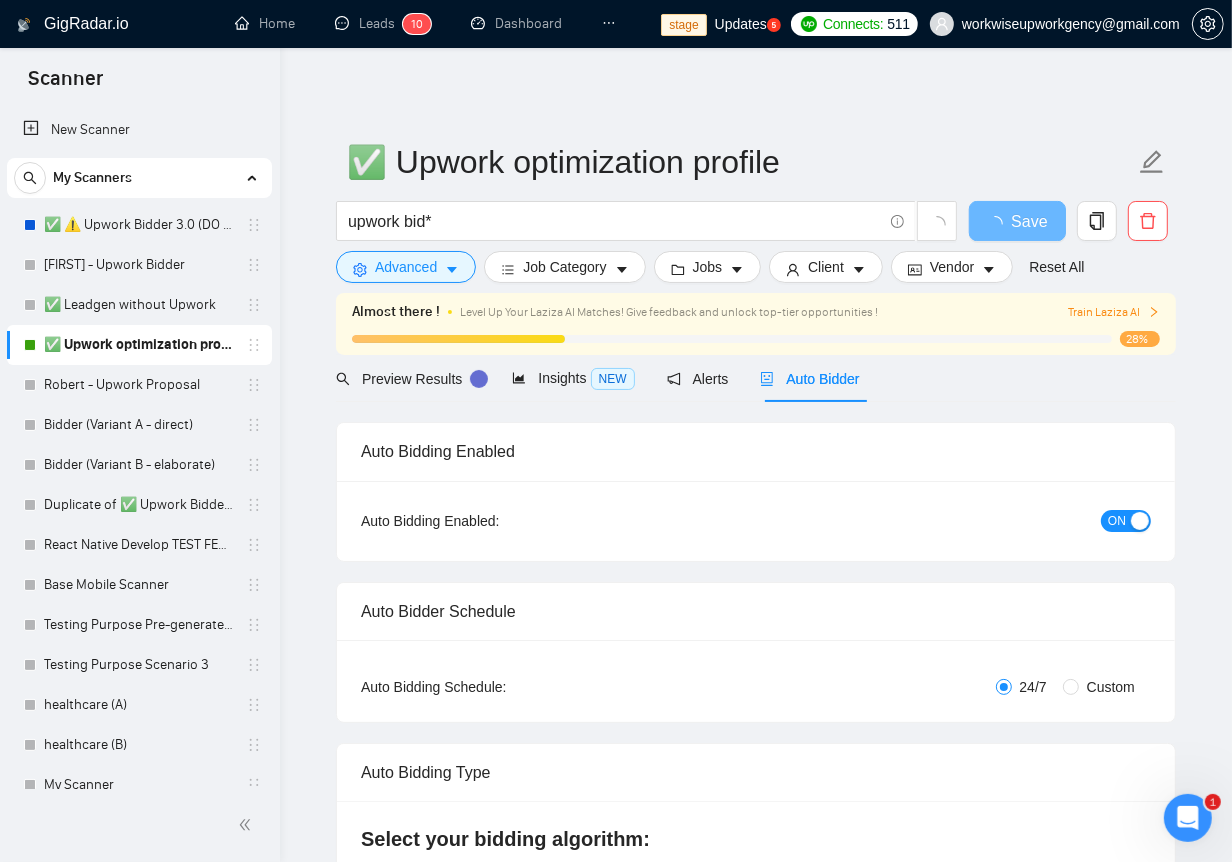type 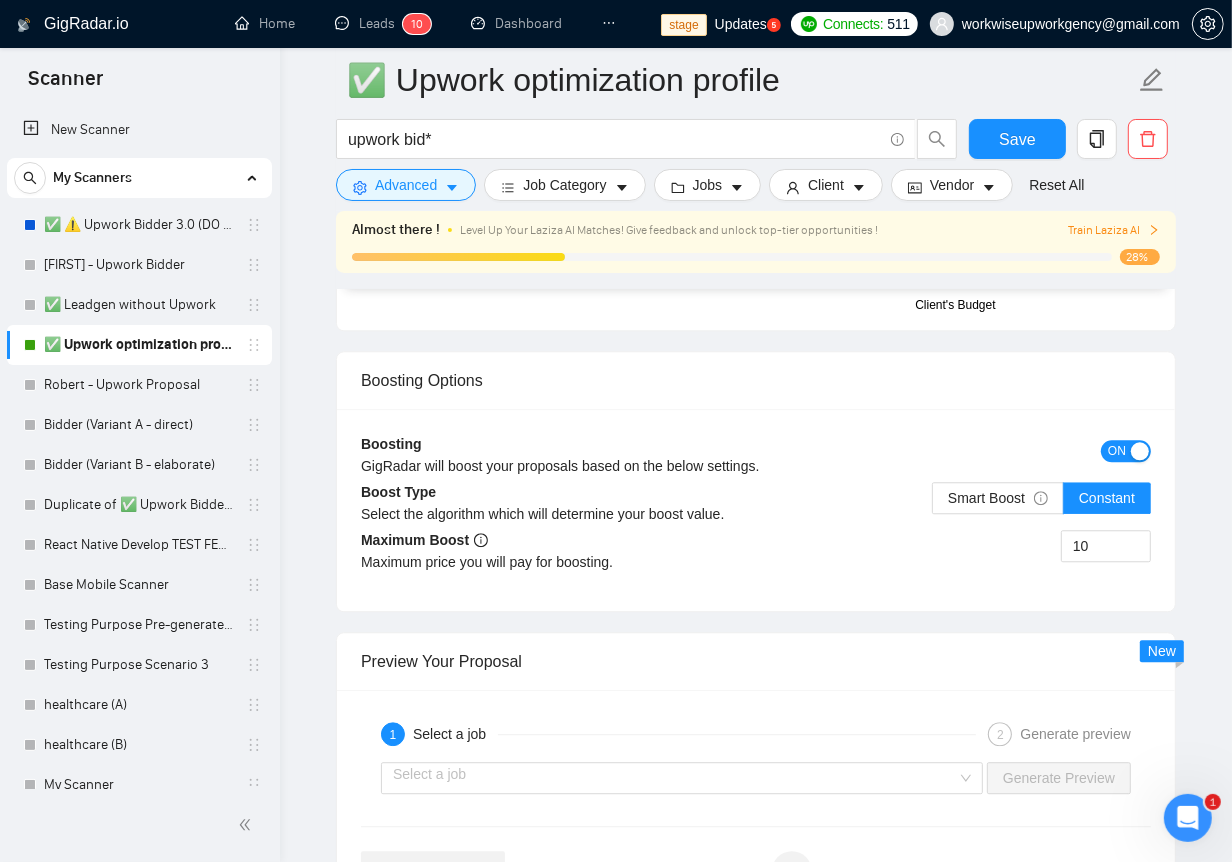 scroll, scrollTop: 3775, scrollLeft: 0, axis: vertical 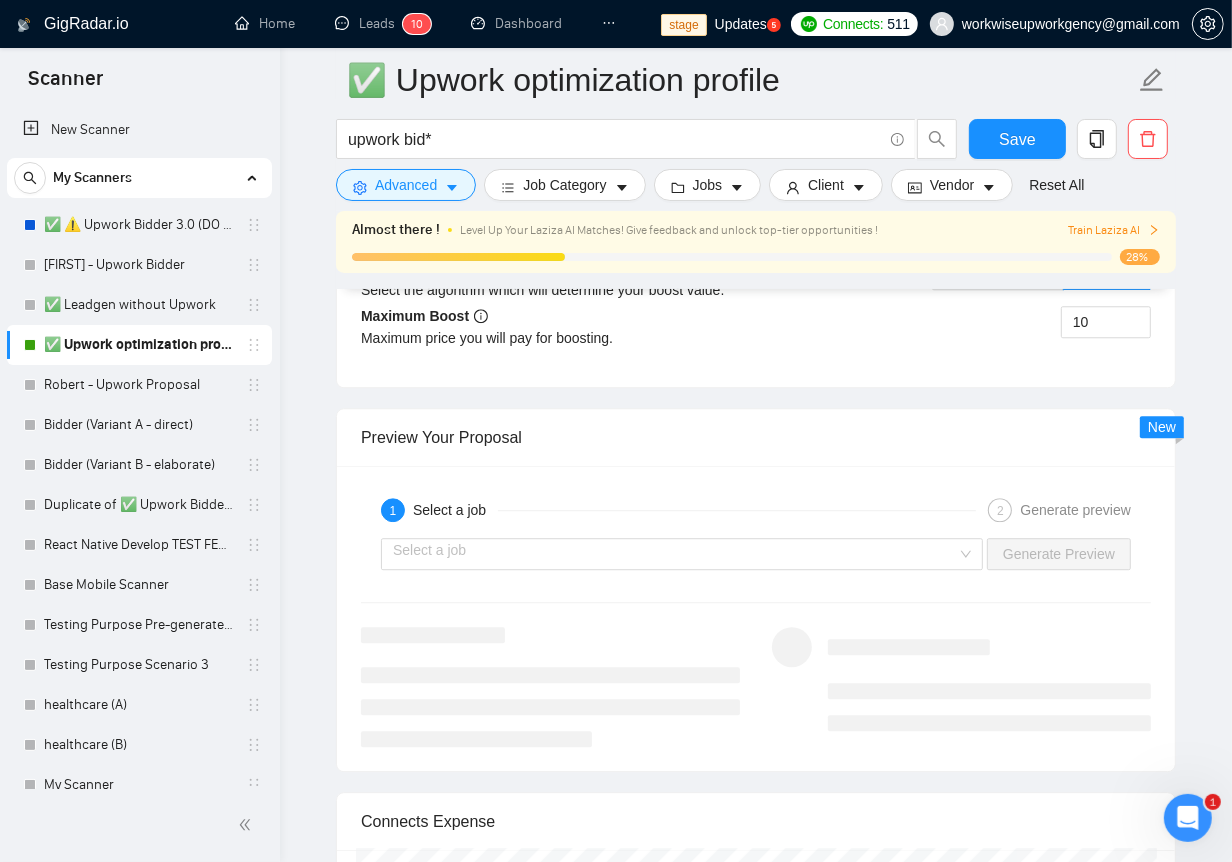 click on "Select a job Generate Preview" at bounding box center [756, 554] 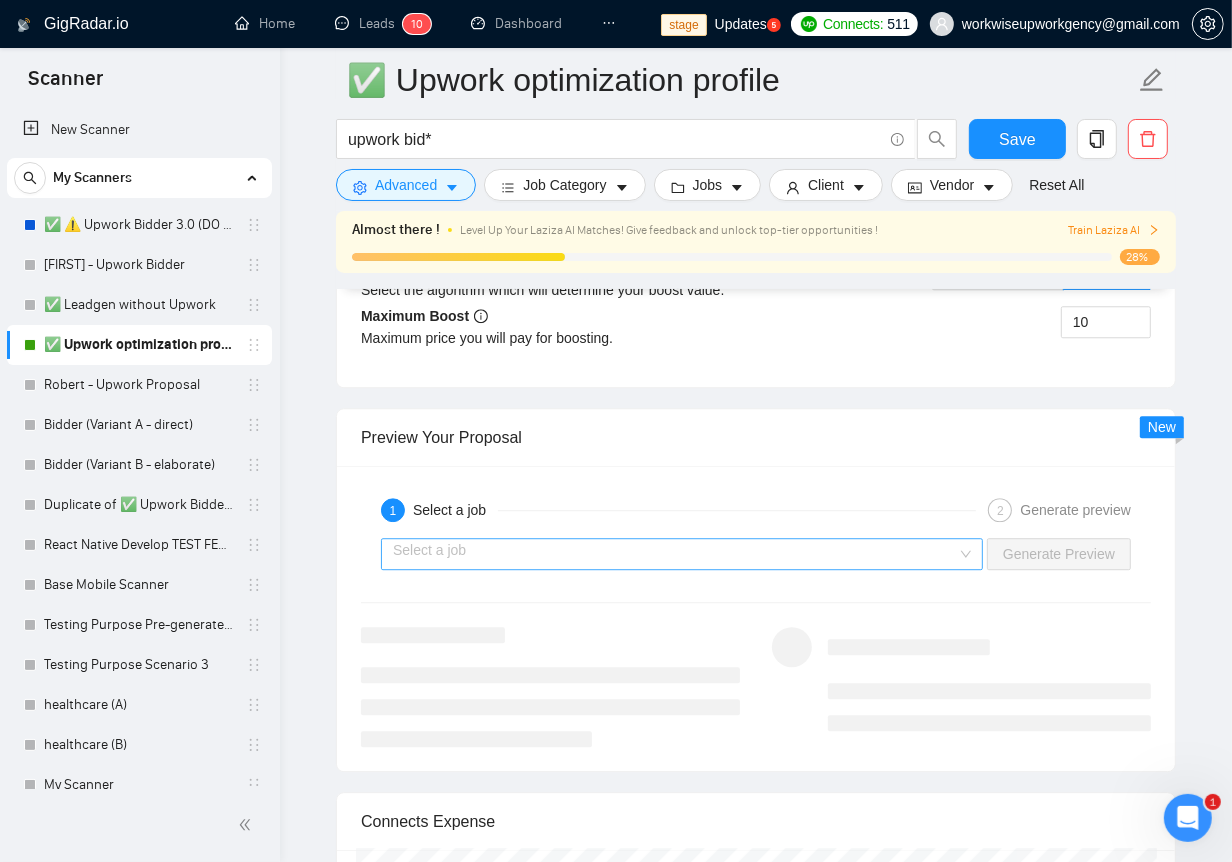 click at bounding box center [675, 554] 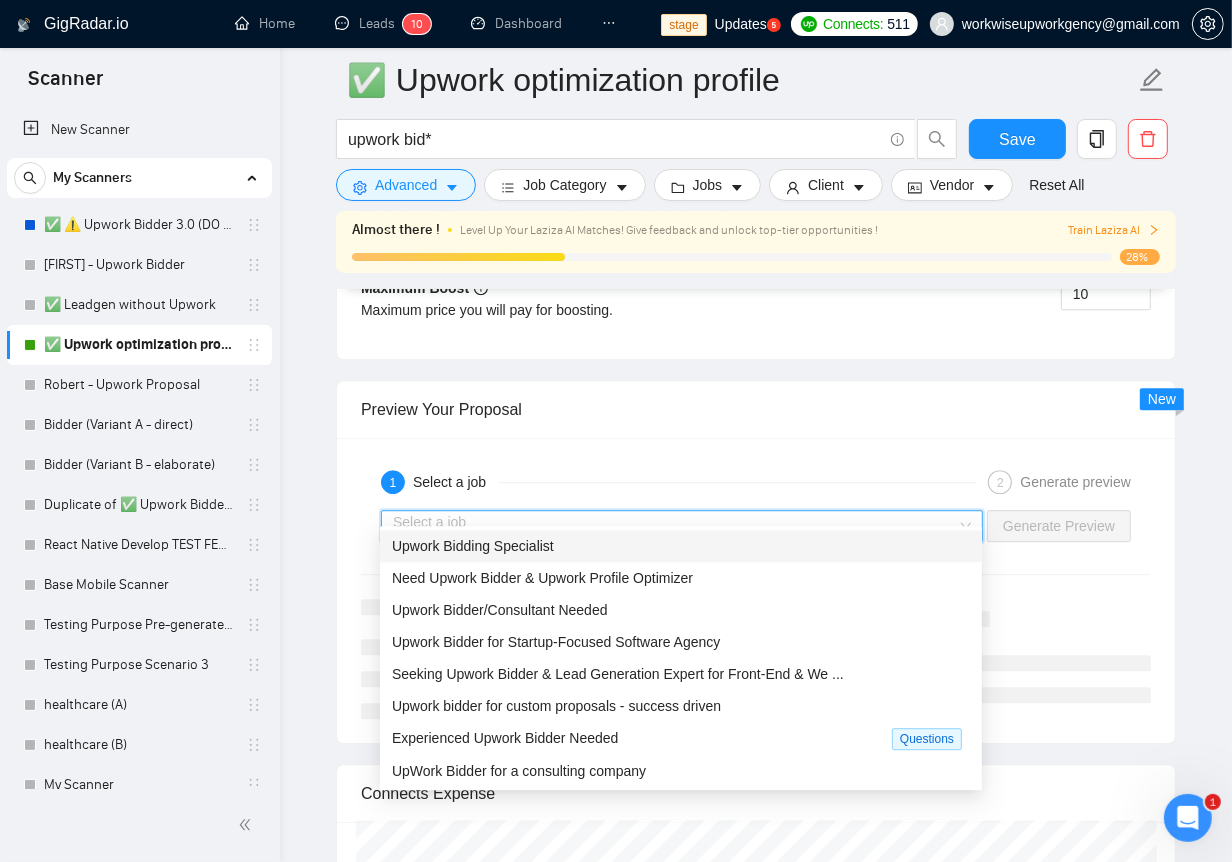 scroll, scrollTop: 3810, scrollLeft: 0, axis: vertical 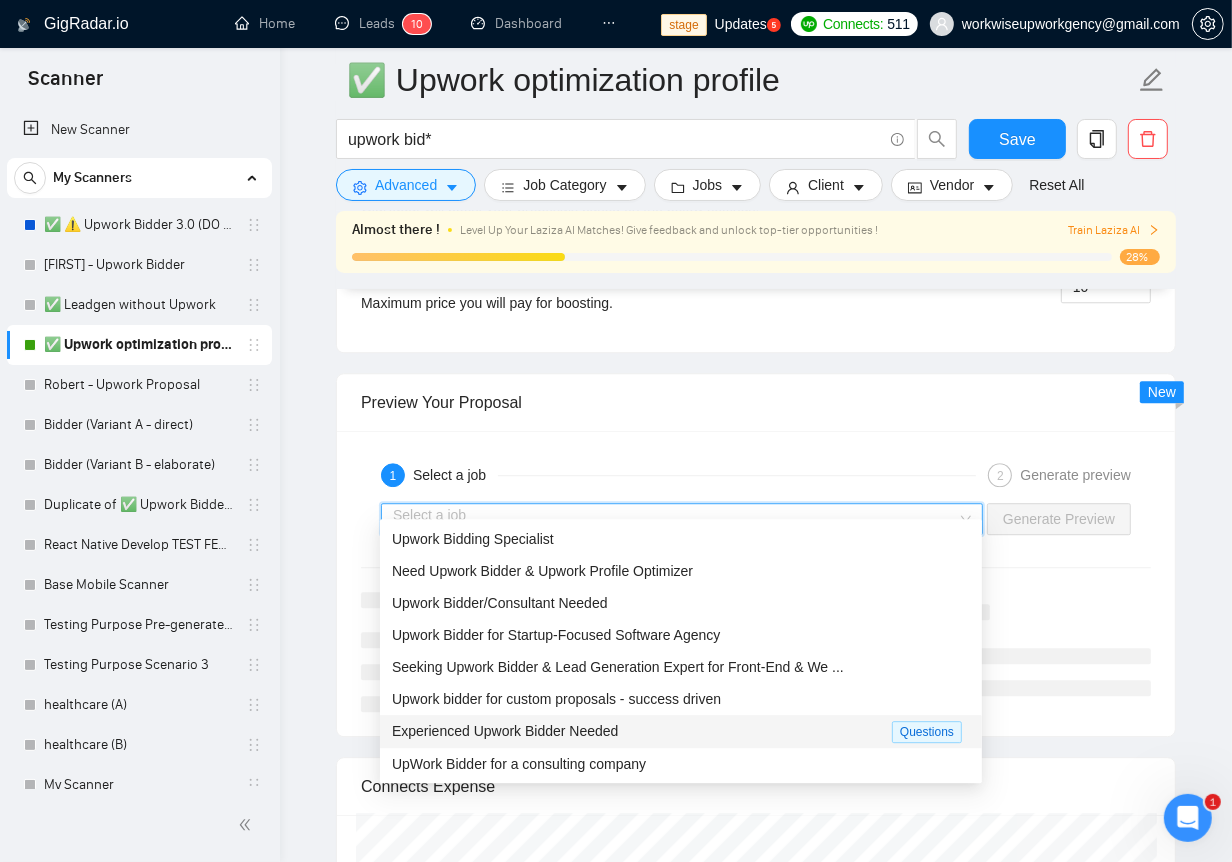 click on "Experienced Upwork Bidder Needed" at bounding box center (642, 731) 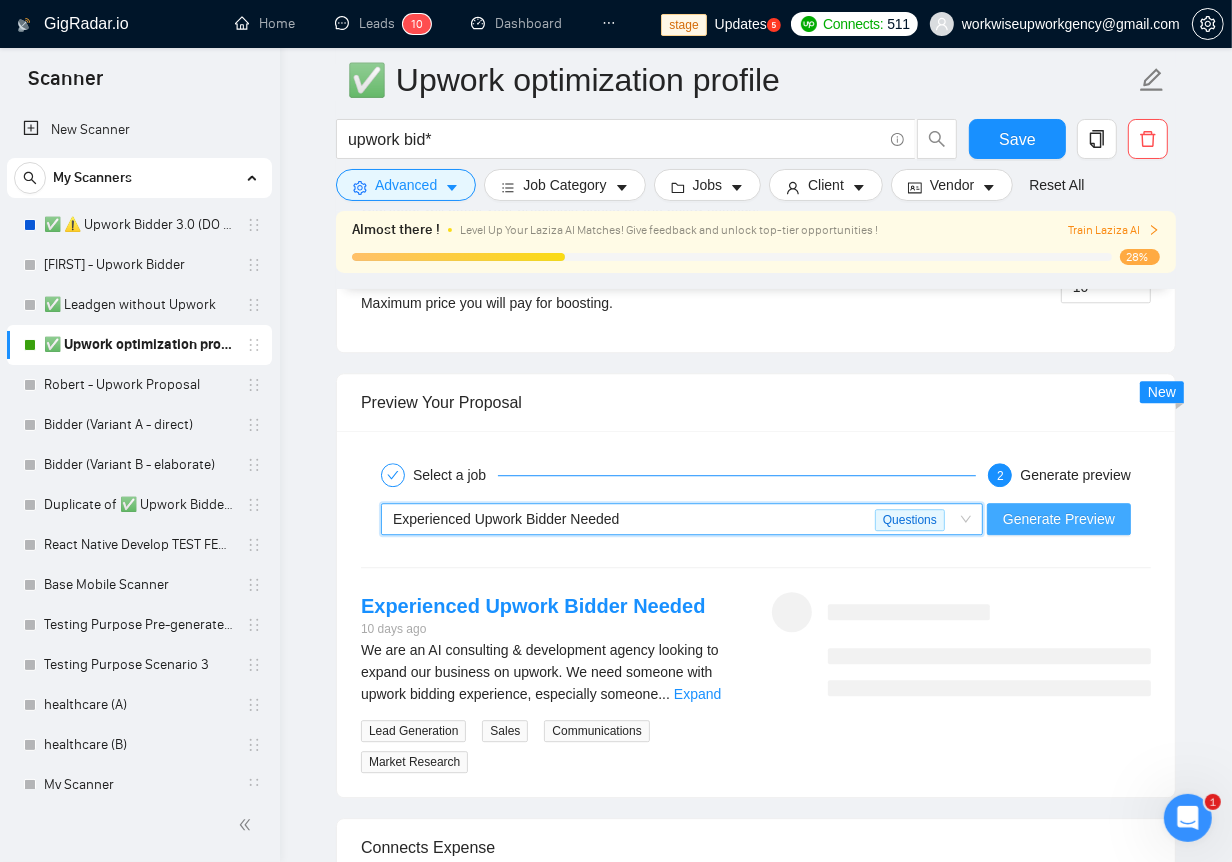 click on "Generate Preview" at bounding box center (1059, 519) 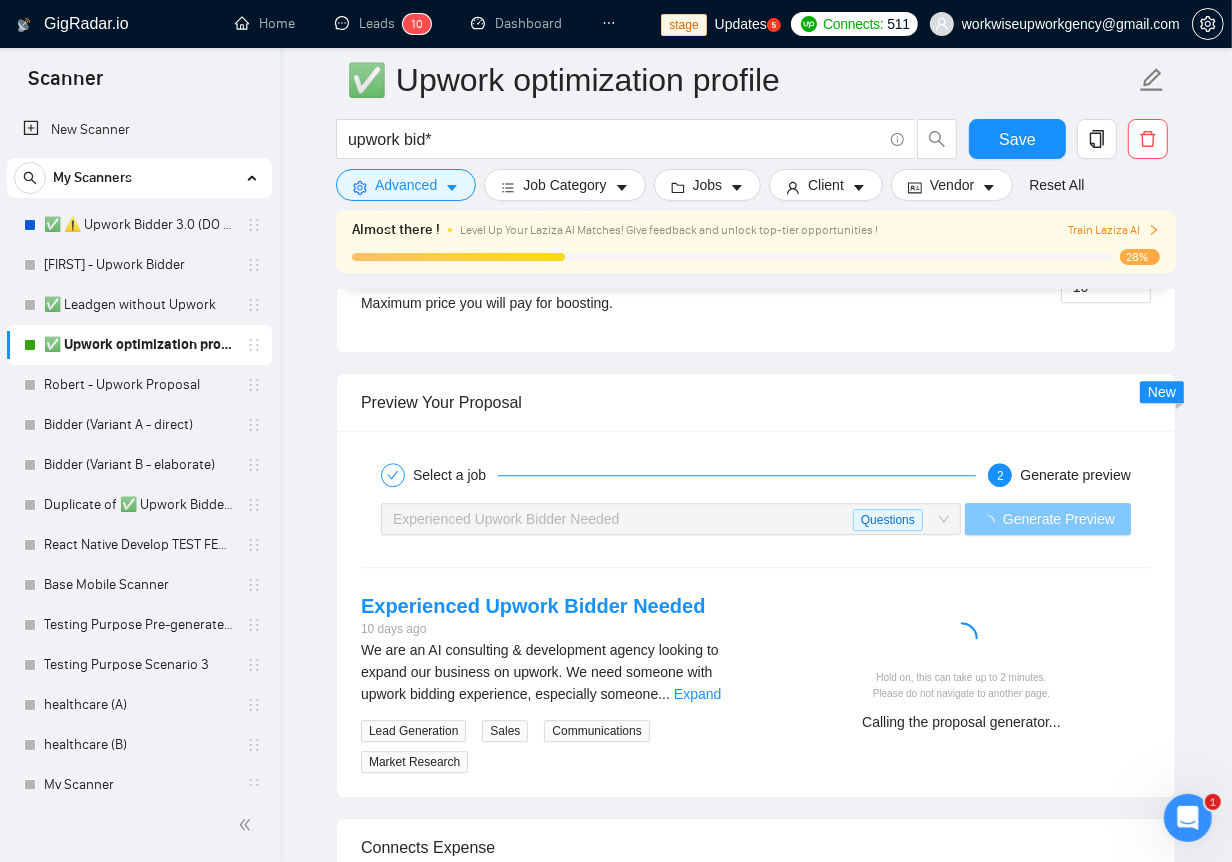type 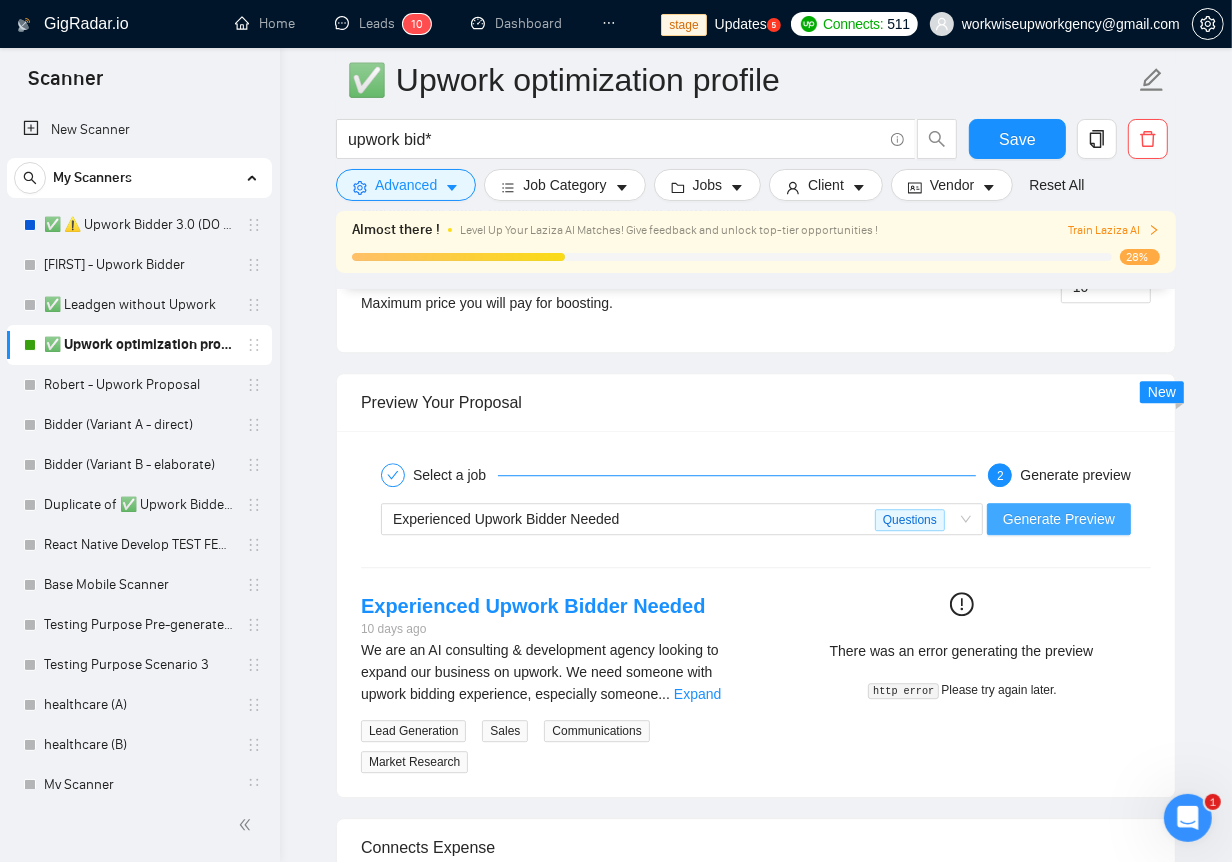 click on "Generate Preview" at bounding box center [1059, 519] 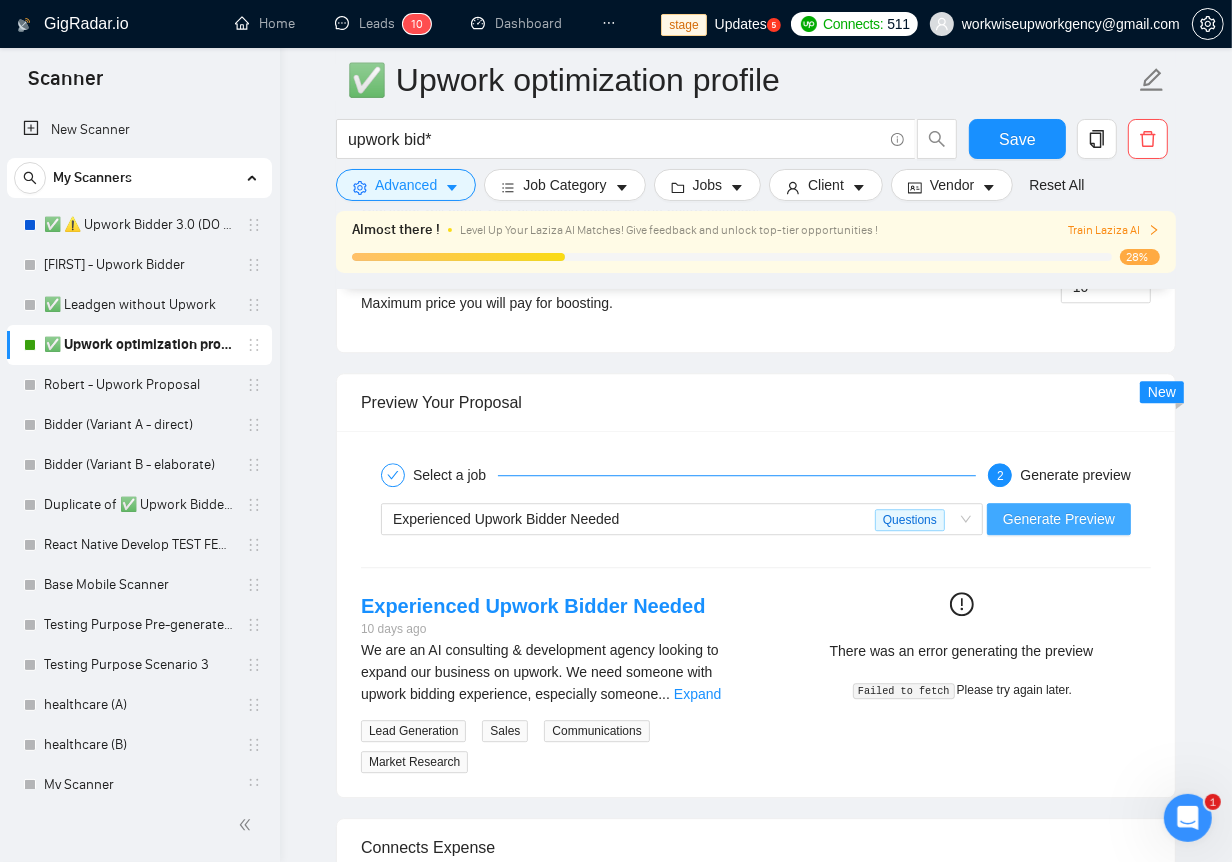 click on "Generate Preview" at bounding box center [1059, 519] 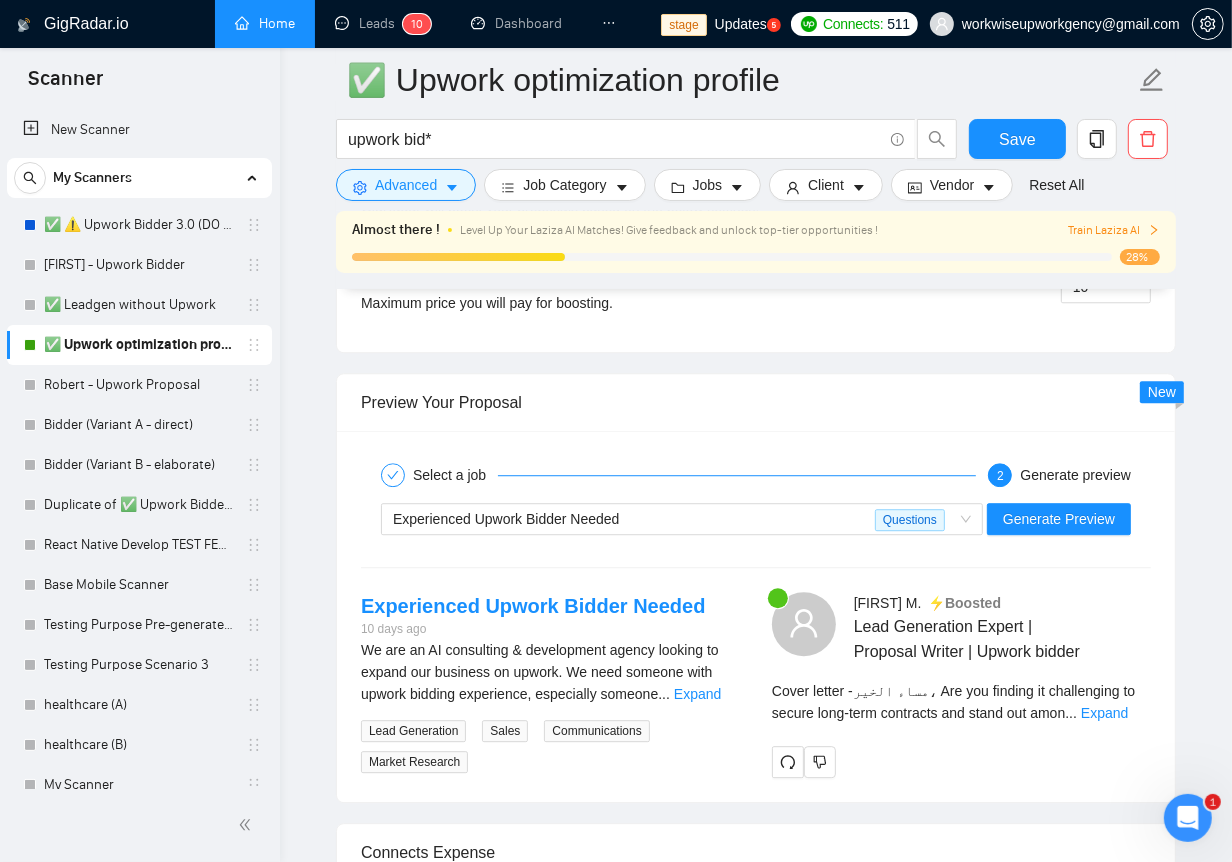 click on "Home" at bounding box center [265, 23] 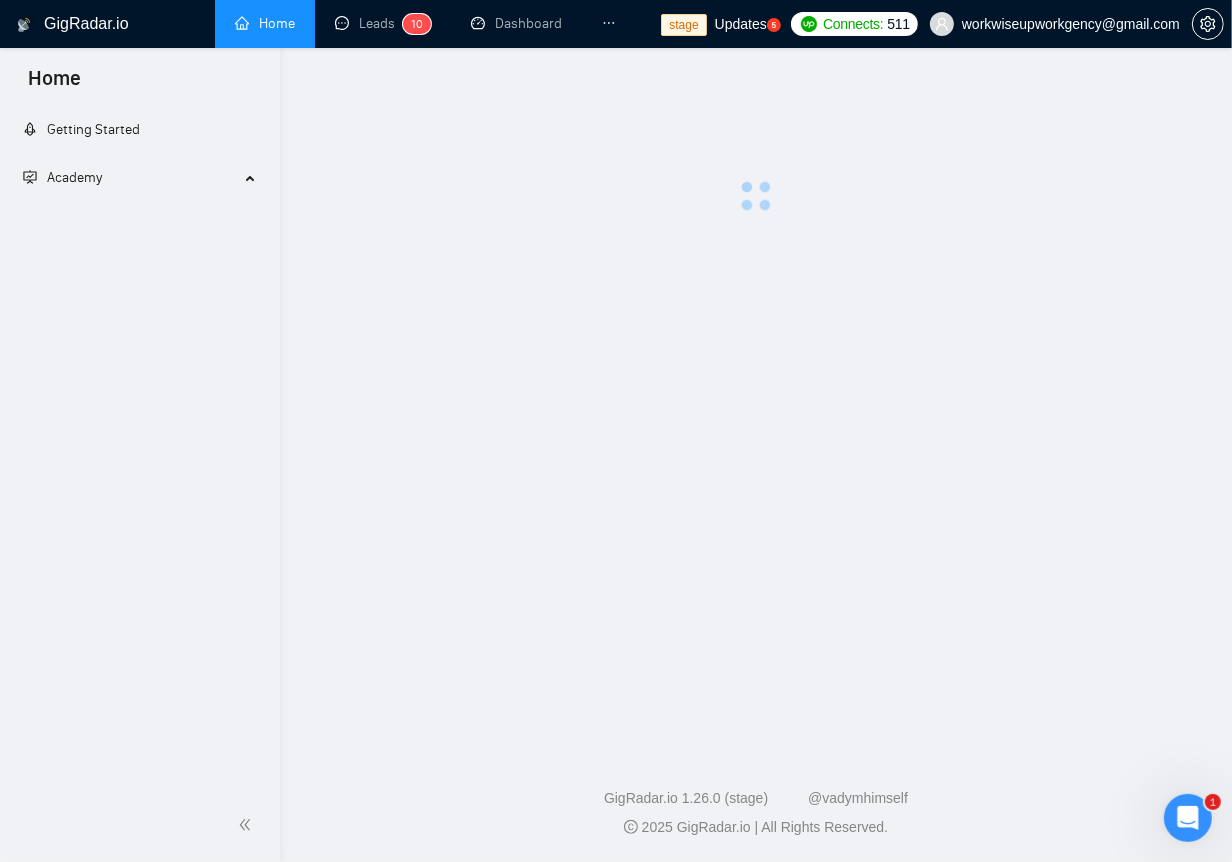 scroll, scrollTop: 0, scrollLeft: 0, axis: both 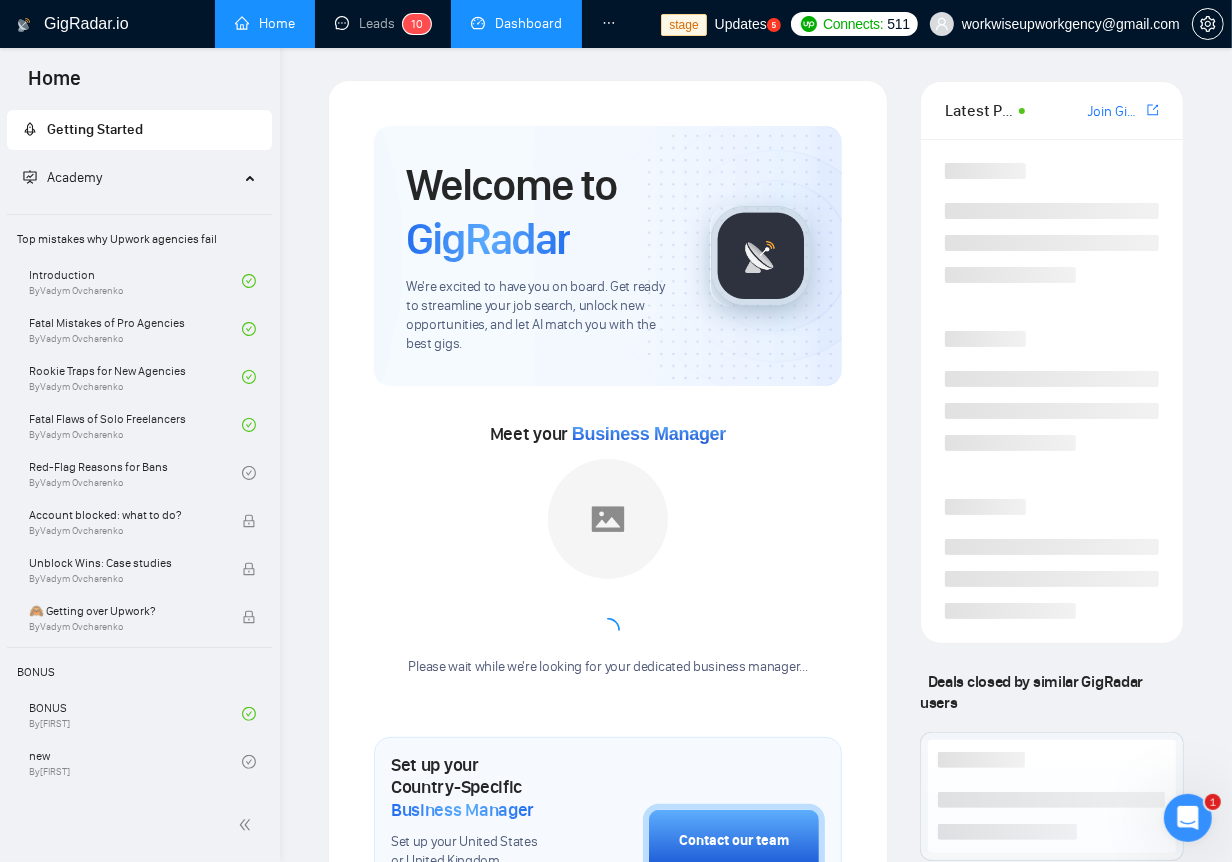 click on "Dashboard" at bounding box center (516, 23) 